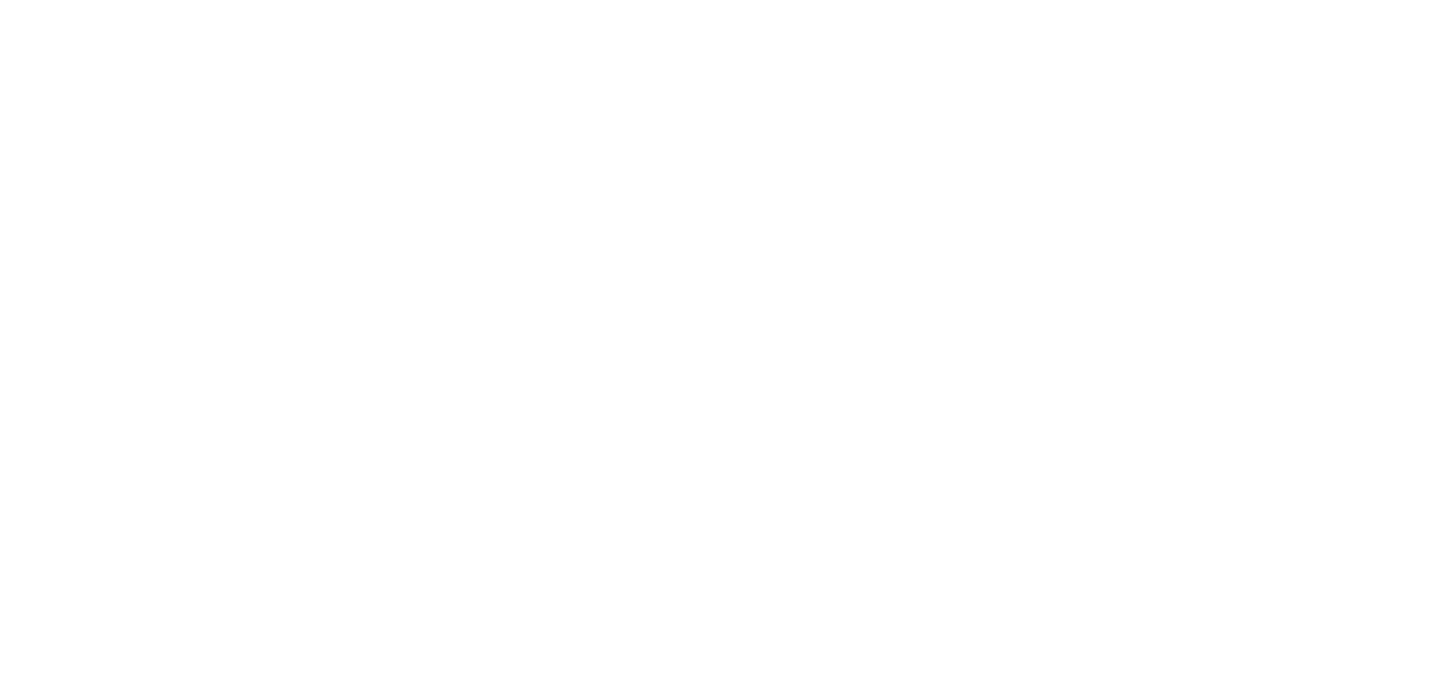 scroll, scrollTop: 0, scrollLeft: 0, axis: both 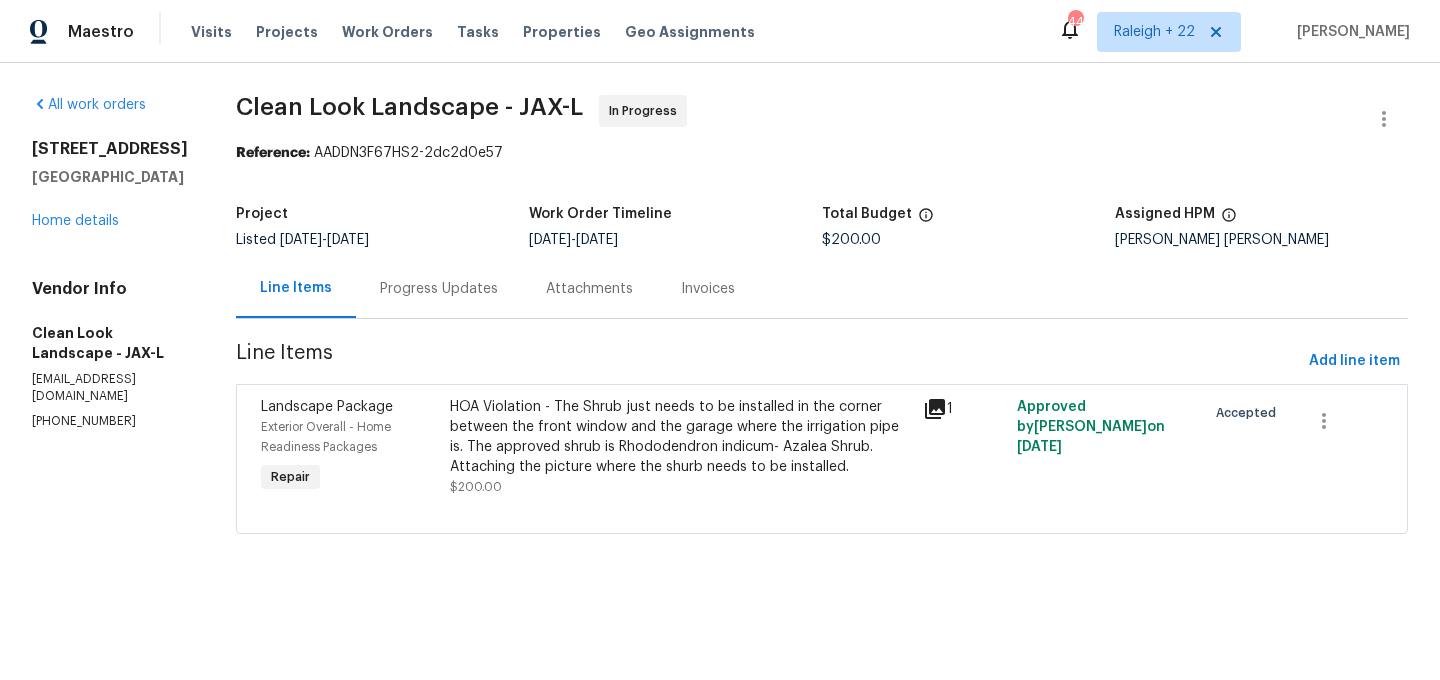 click on "Progress Updates" at bounding box center (439, 289) 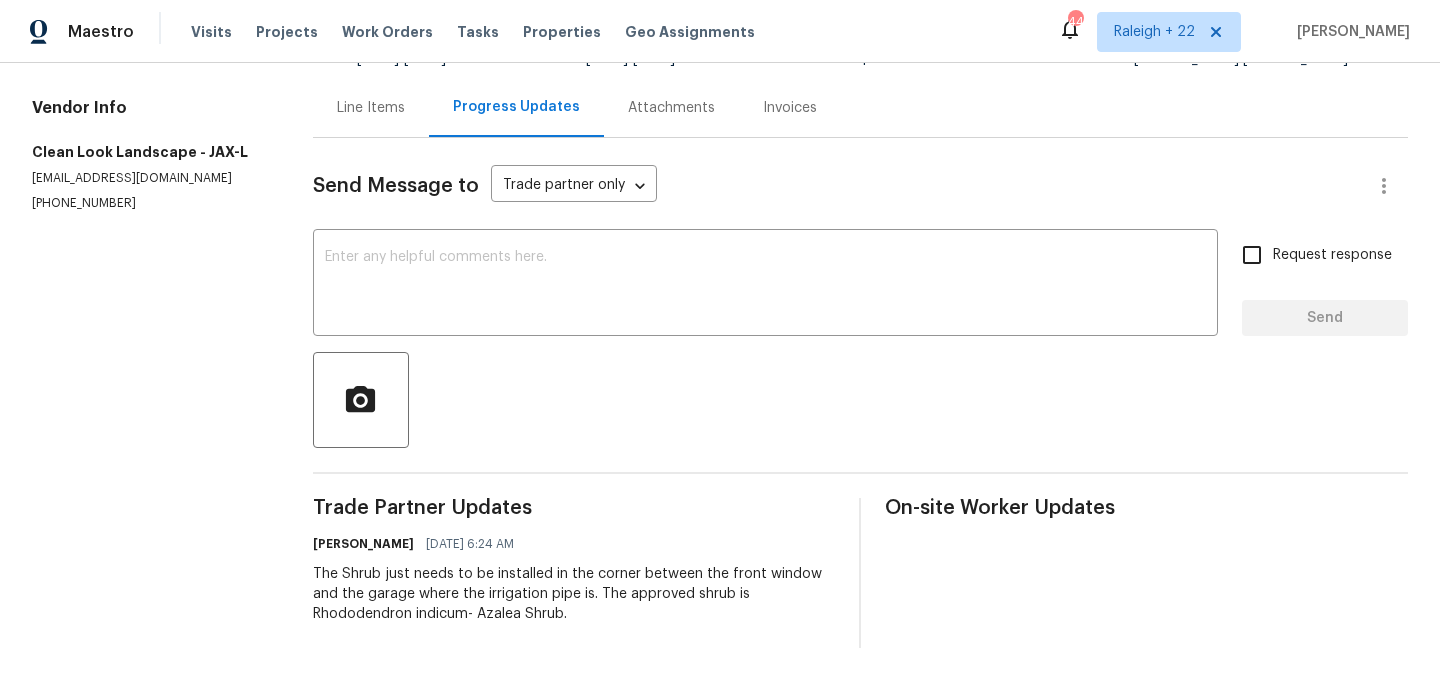 scroll, scrollTop: 0, scrollLeft: 0, axis: both 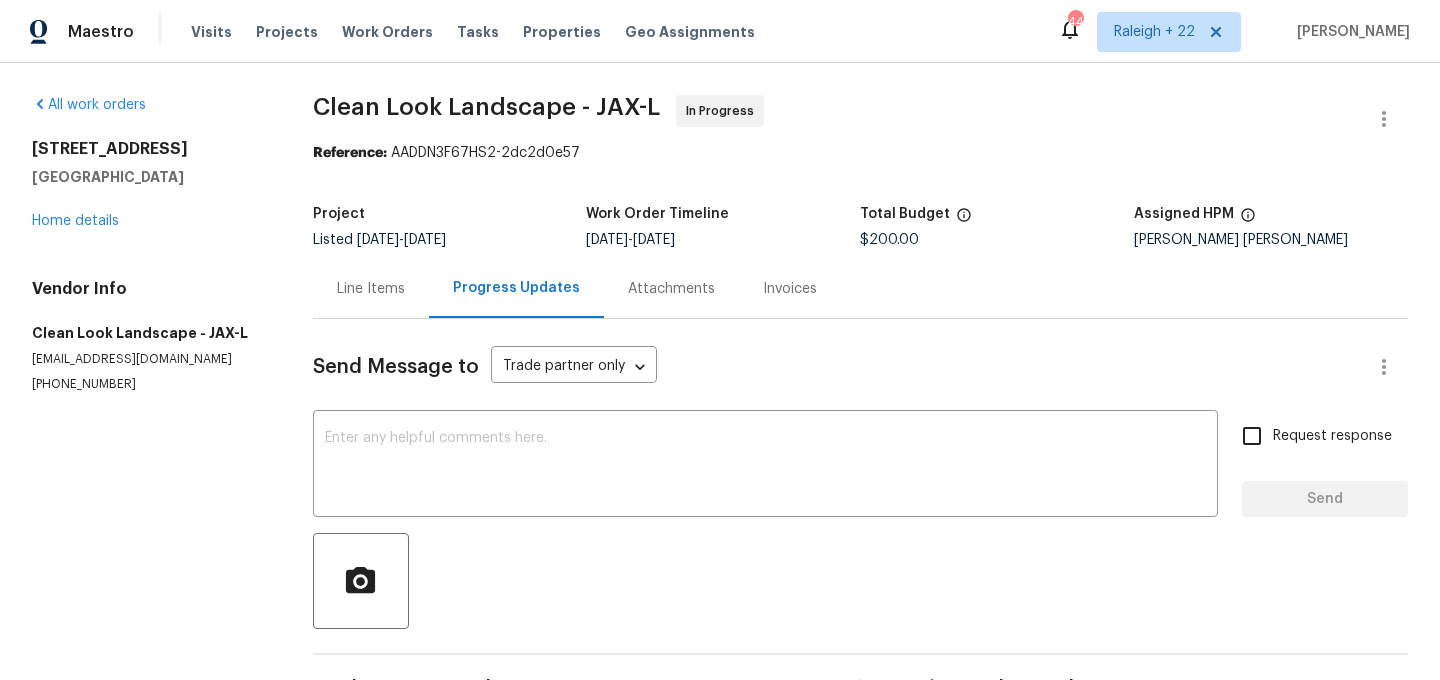 click on "Line Items" at bounding box center [371, 289] 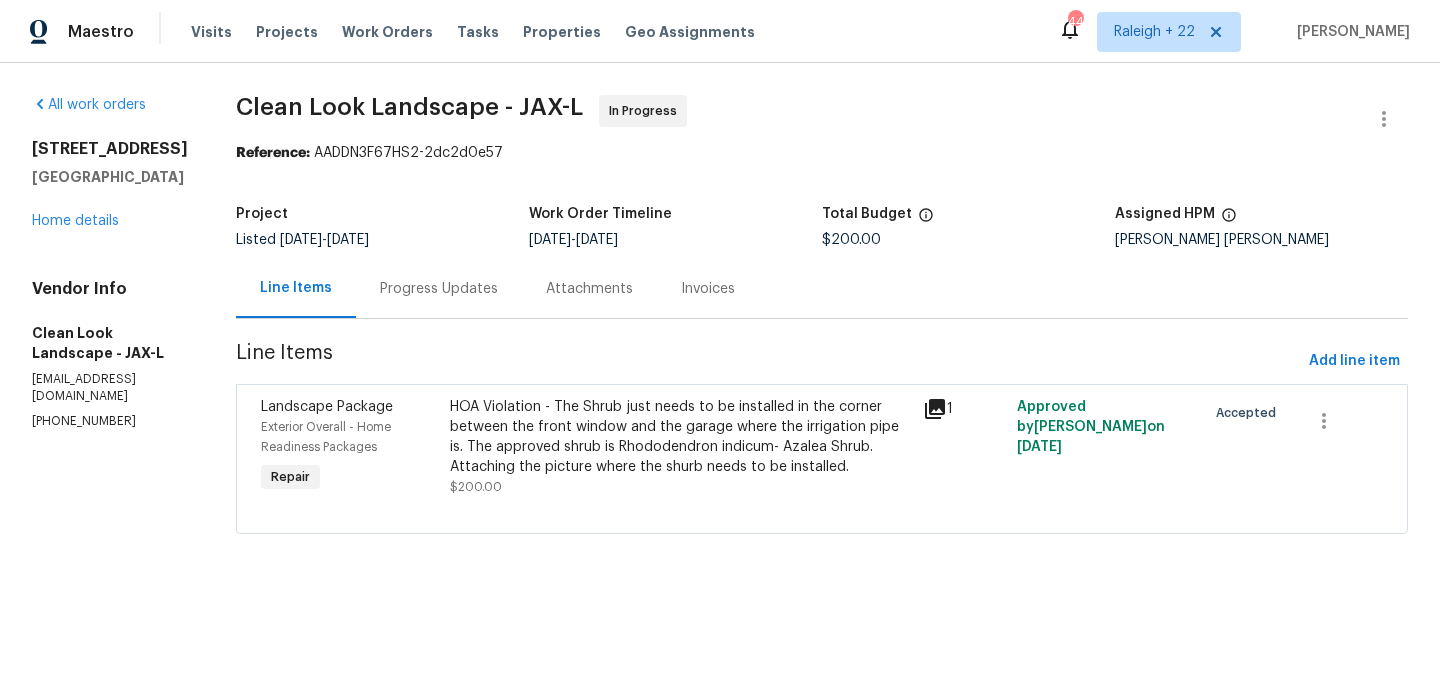click on "Progress Updates" at bounding box center [439, 289] 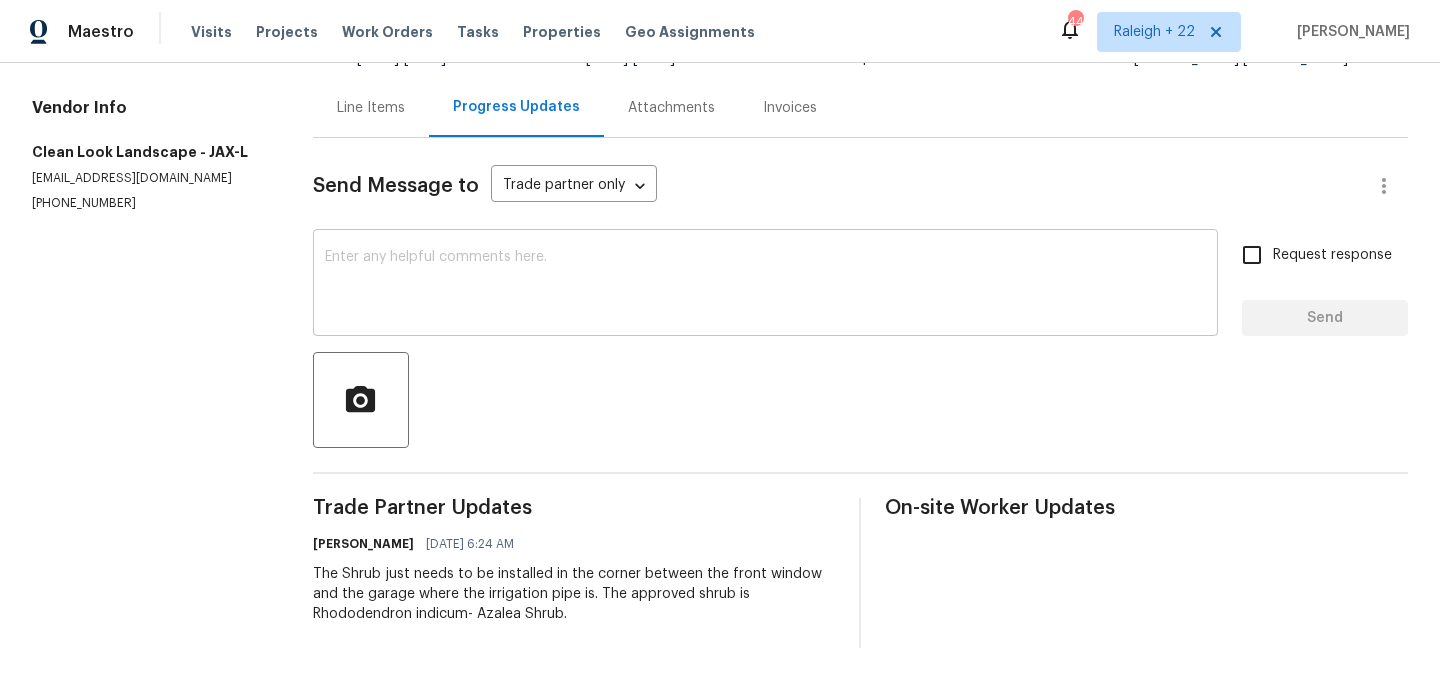 scroll, scrollTop: 110, scrollLeft: 0, axis: vertical 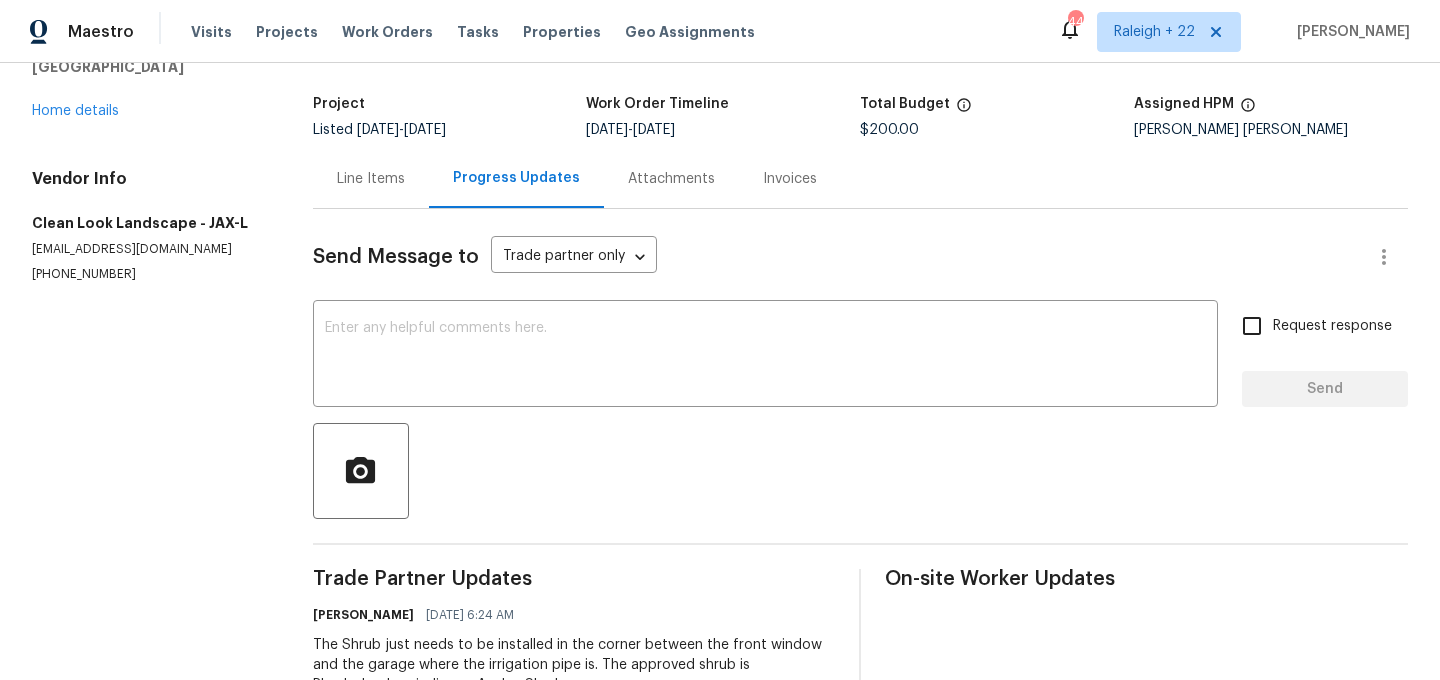 click on "Line Items" at bounding box center (371, 178) 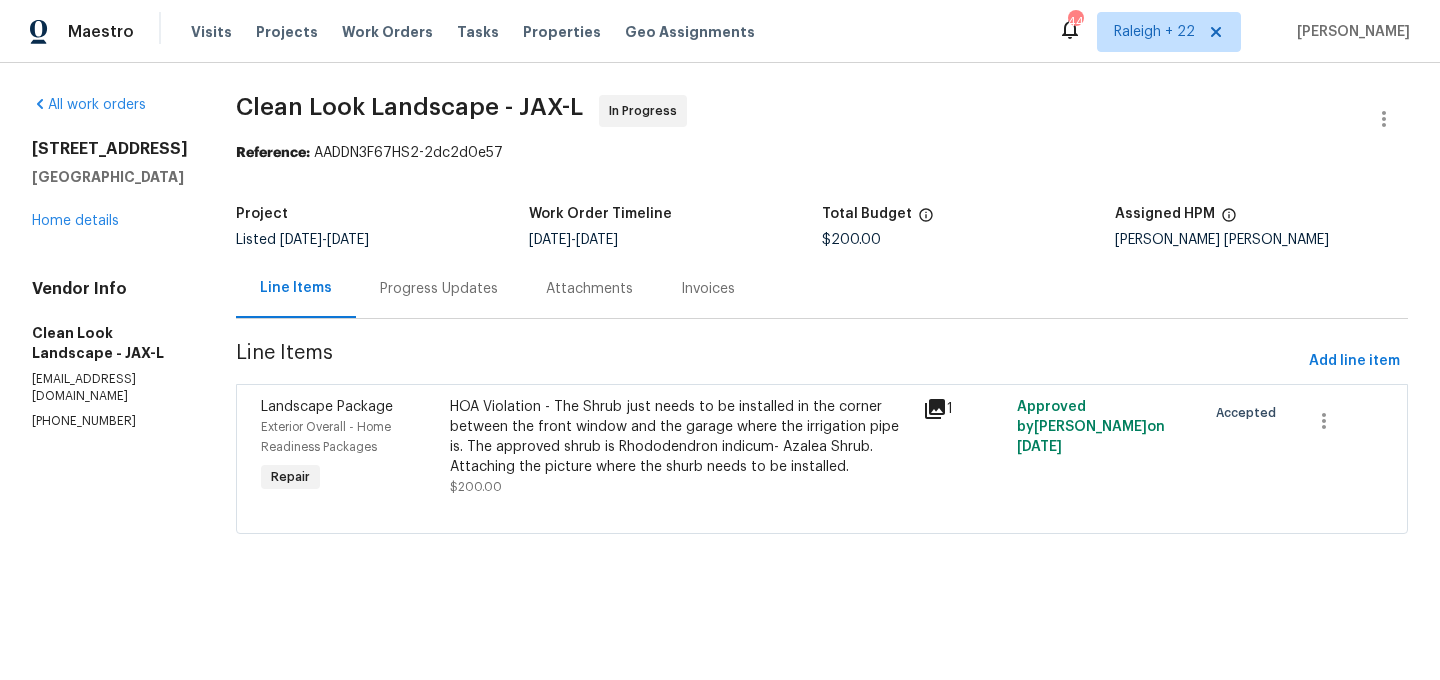 click on "Progress Updates" at bounding box center [439, 289] 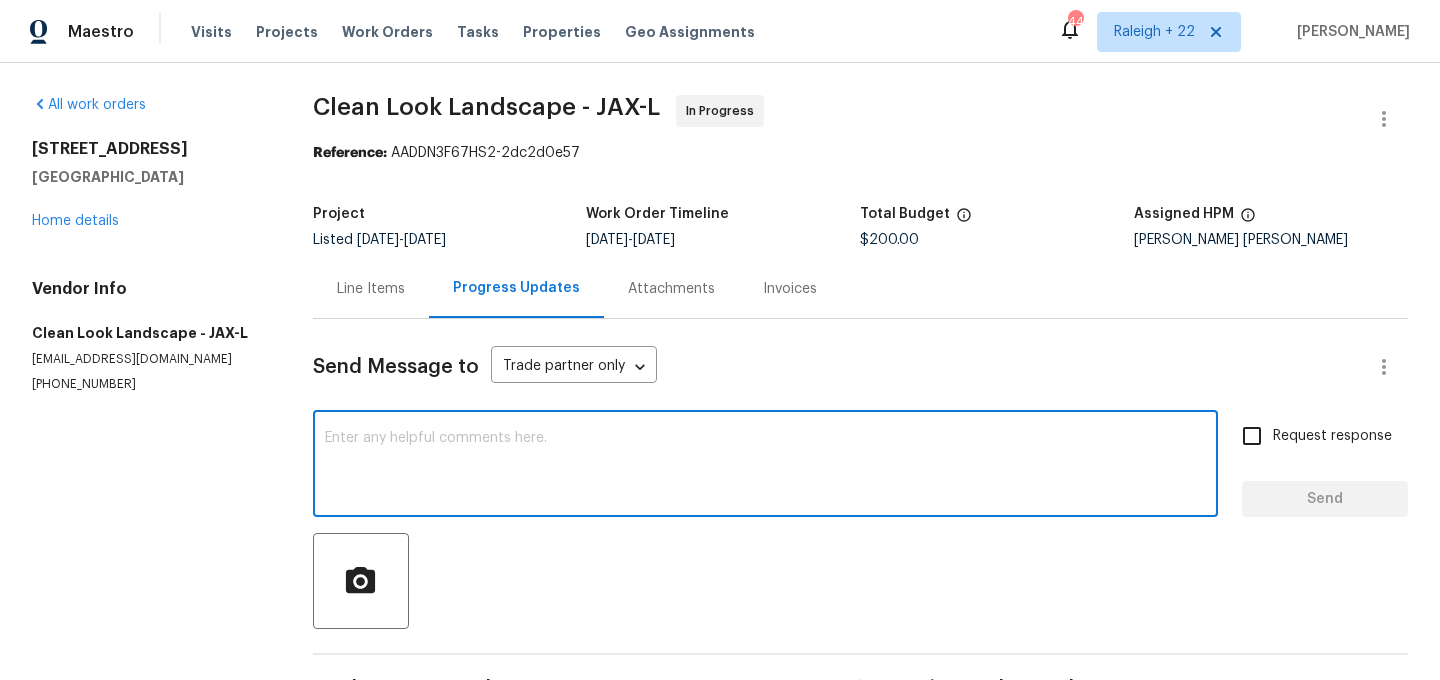 click at bounding box center (765, 466) 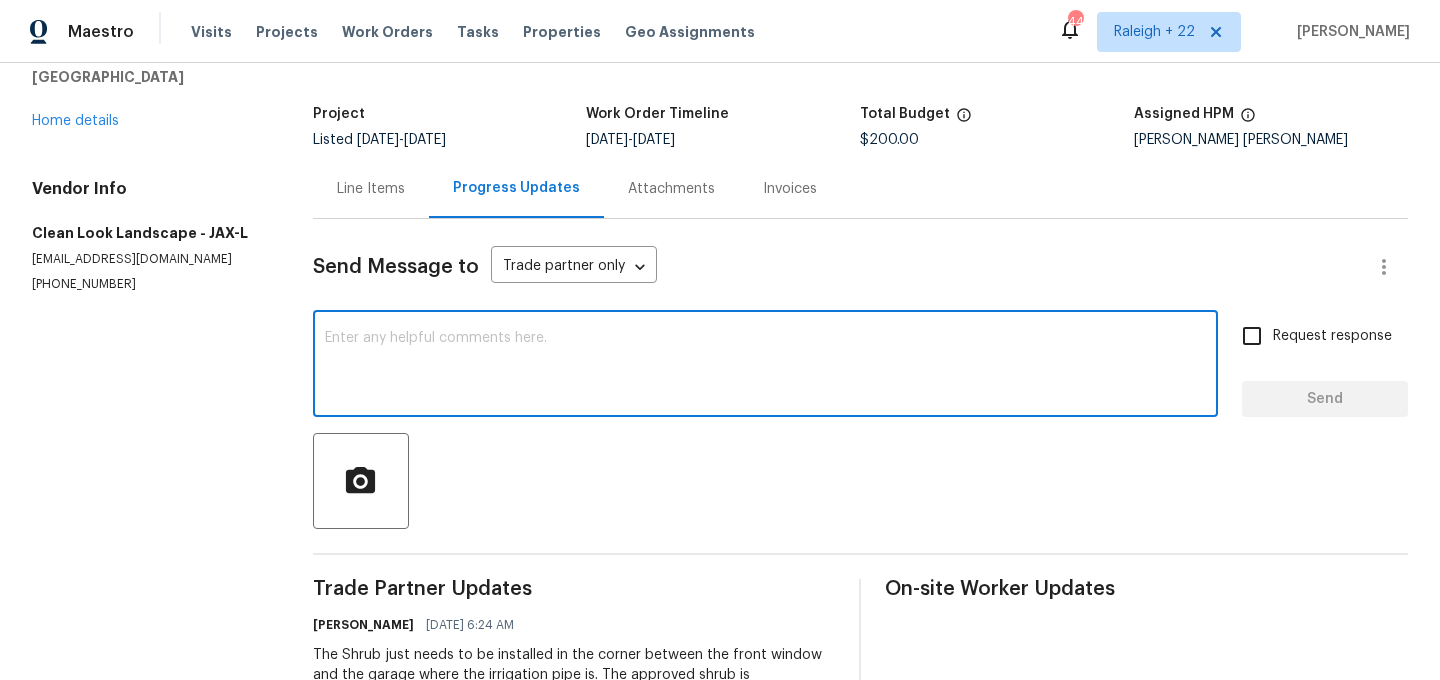 scroll, scrollTop: 181, scrollLeft: 0, axis: vertical 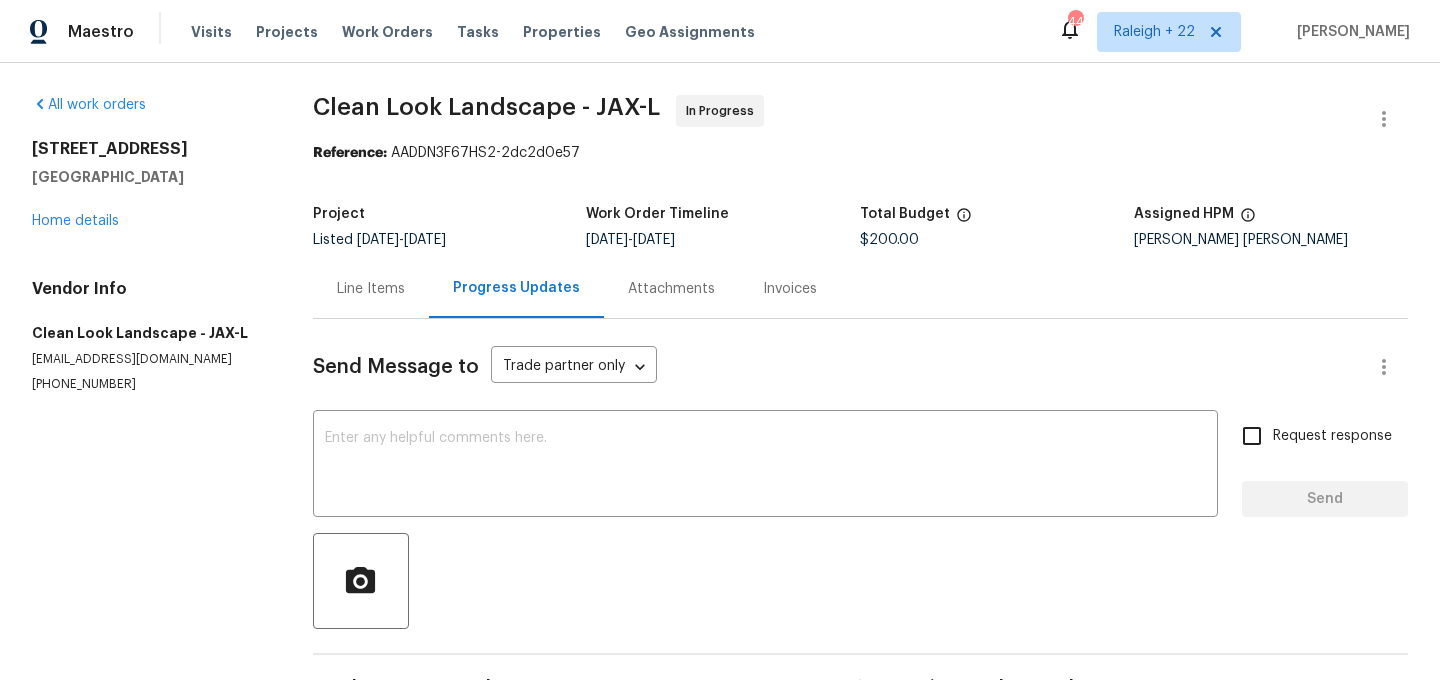 click on "Line Items" at bounding box center (371, 288) 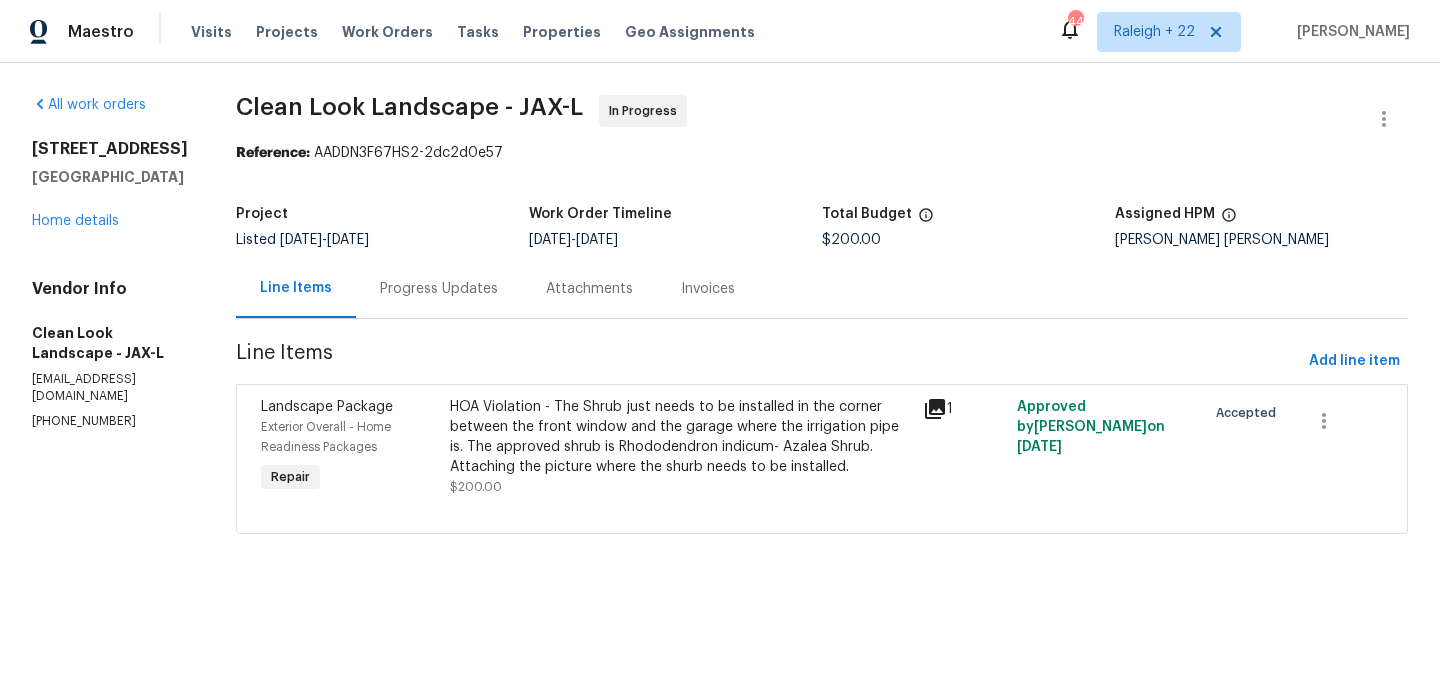 click on "Progress Updates" at bounding box center [439, 288] 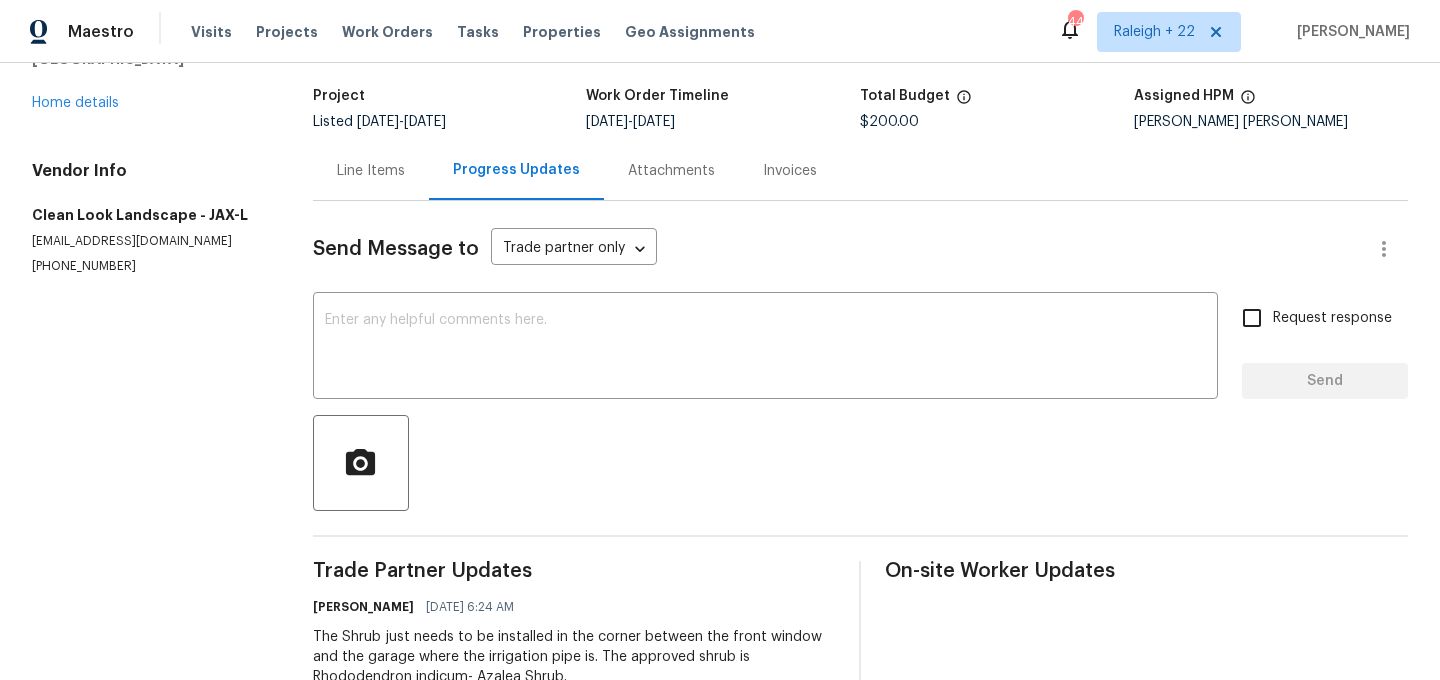 scroll, scrollTop: 181, scrollLeft: 0, axis: vertical 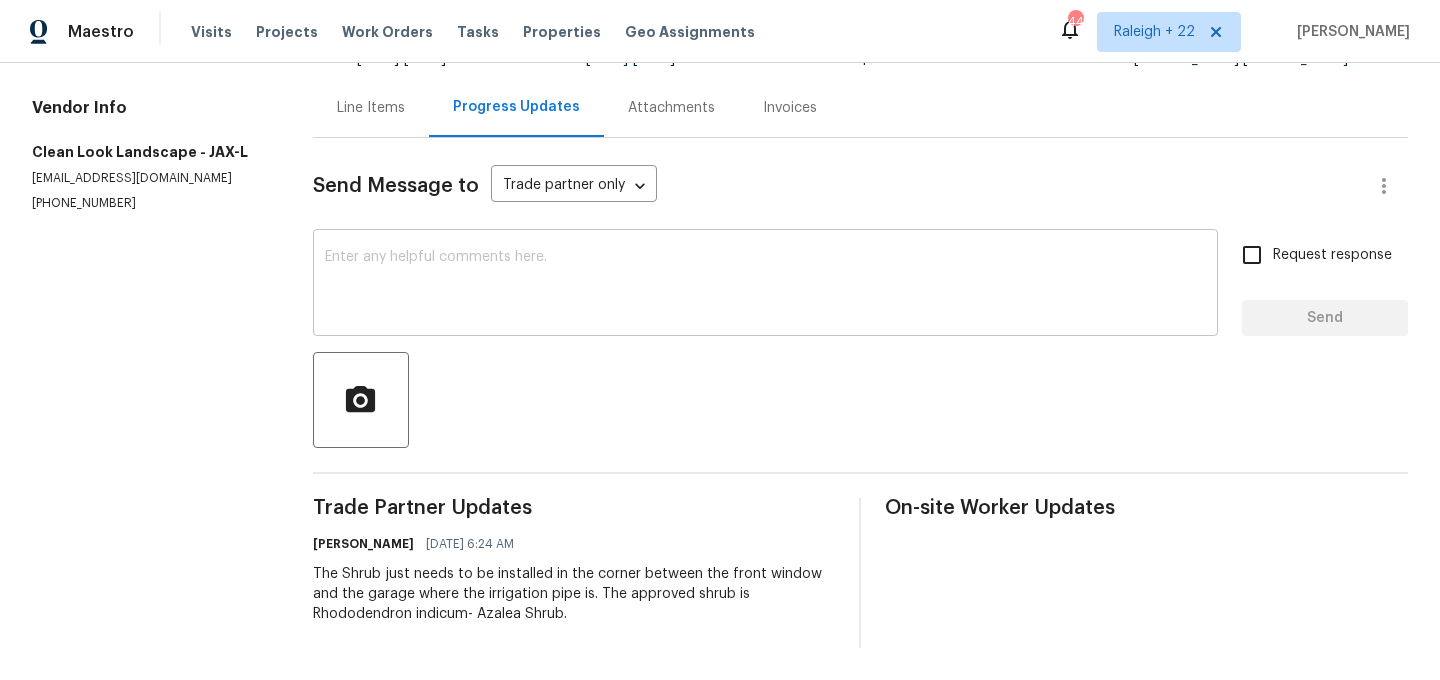click on "x ​" at bounding box center (765, 285) 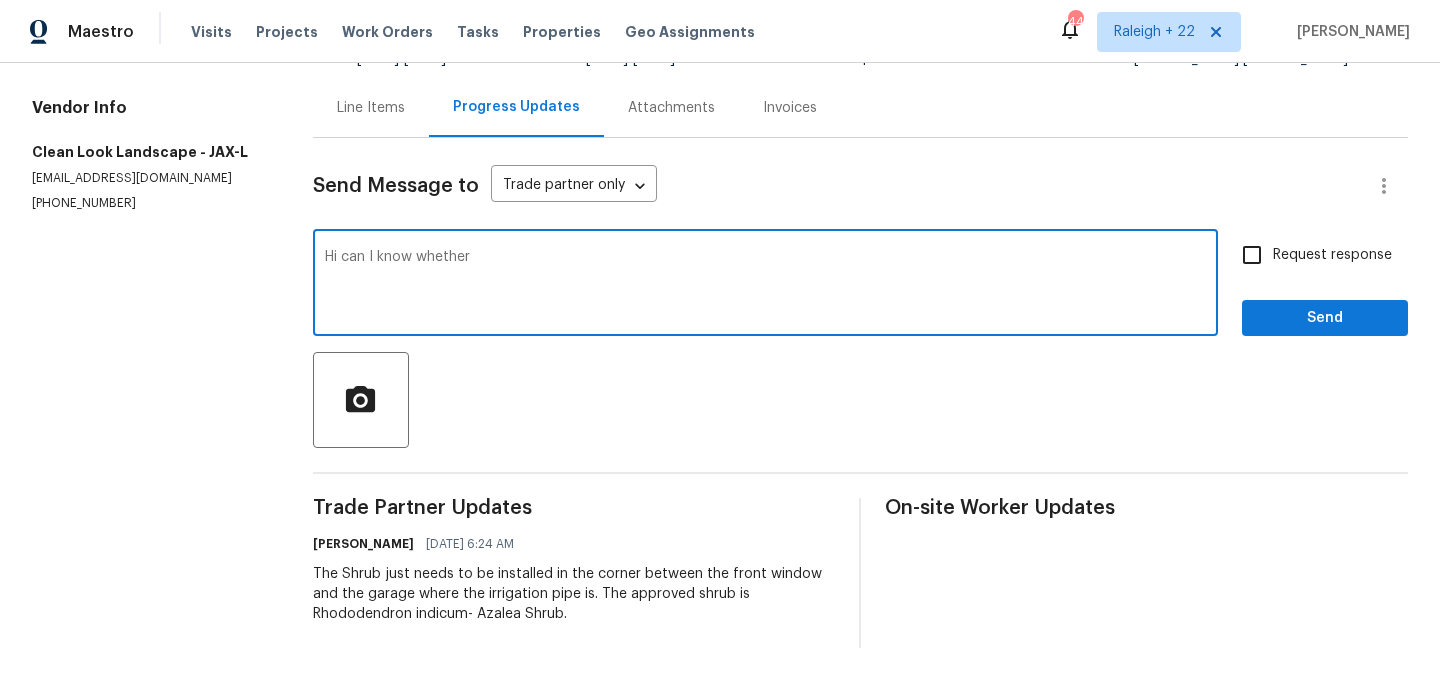 click on "Hi can I know whether" at bounding box center [765, 285] 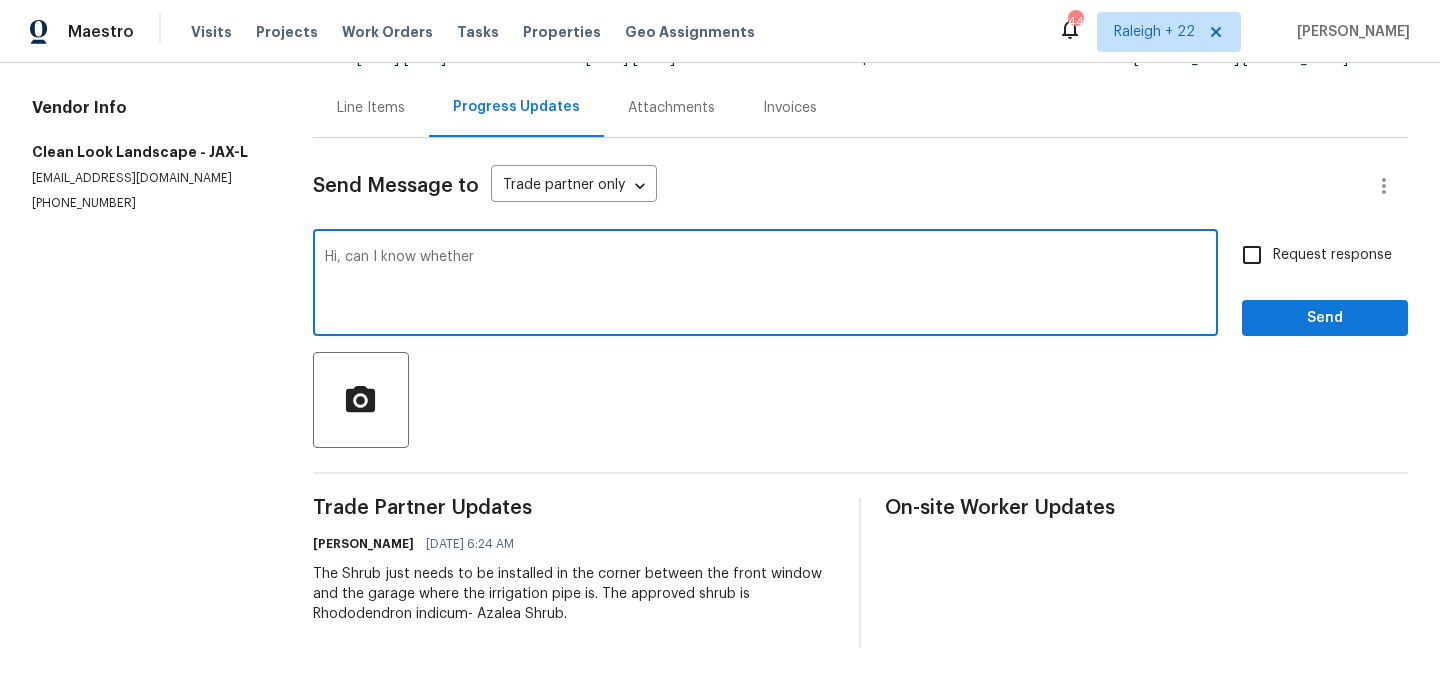 click on "Hi, can I know whether" at bounding box center [765, 285] 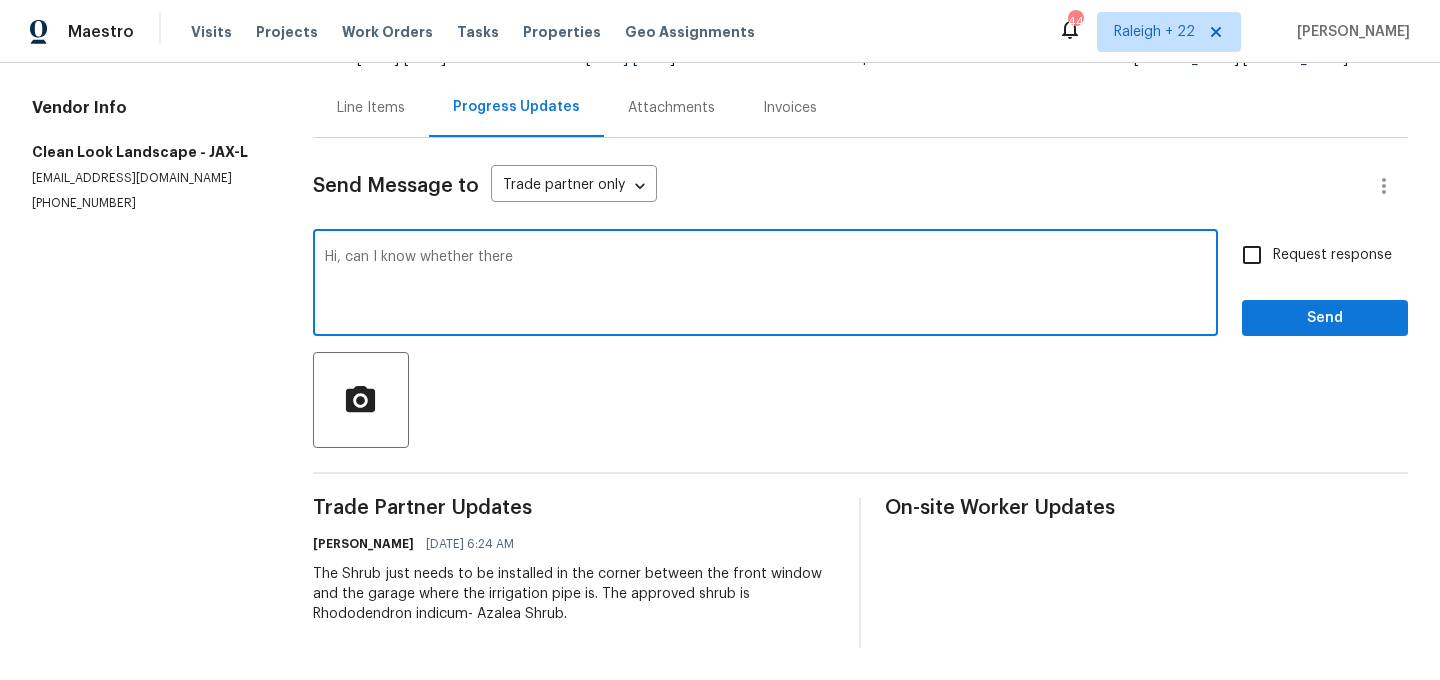 click on "Hi, can I know whether there" at bounding box center [765, 285] 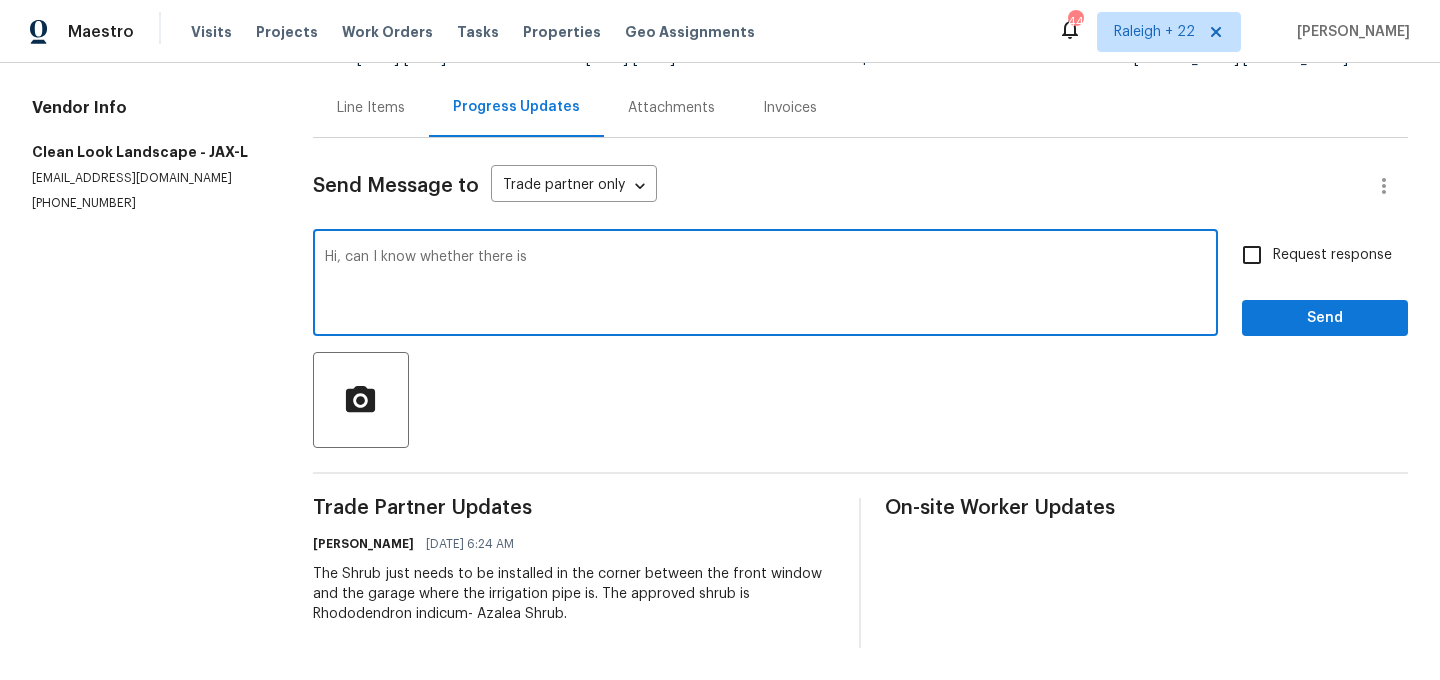 click on "Hi, can I know whether there is" at bounding box center (765, 285) 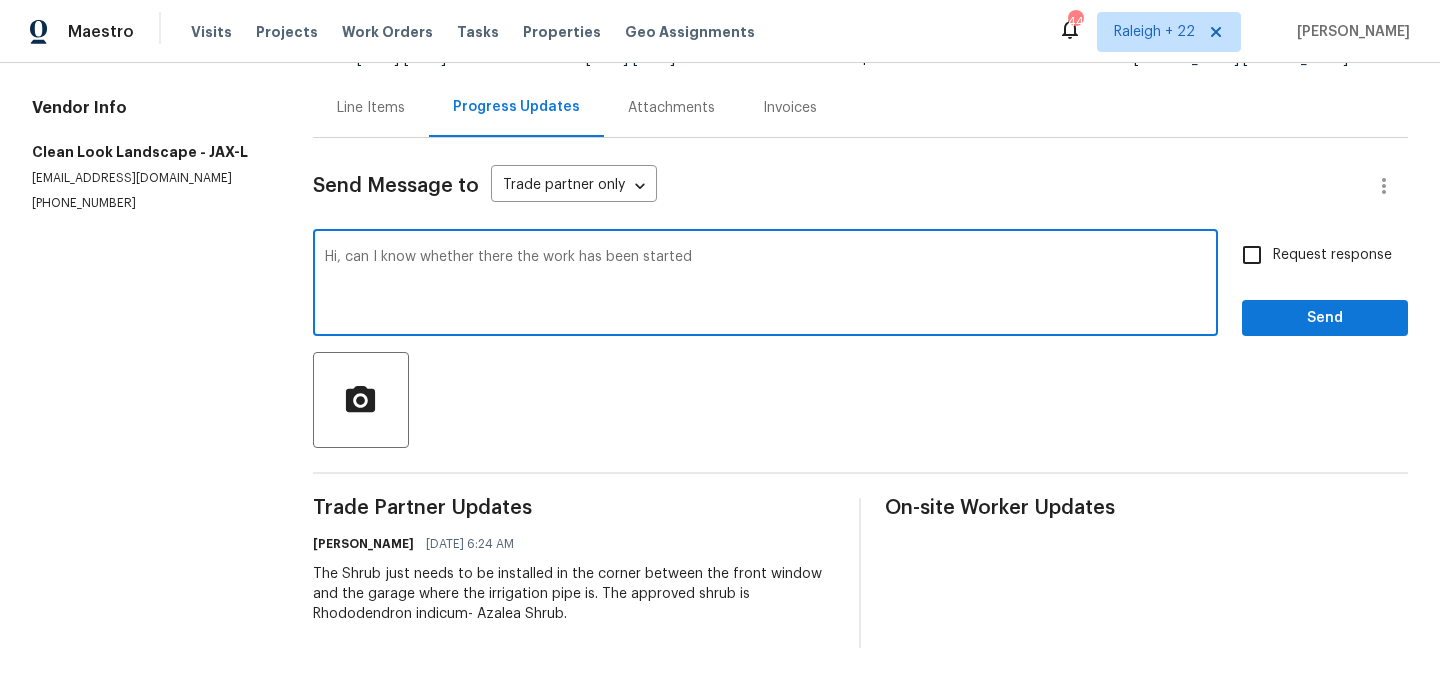 click on "Hi, can I know whether there the work has been started" at bounding box center (765, 285) 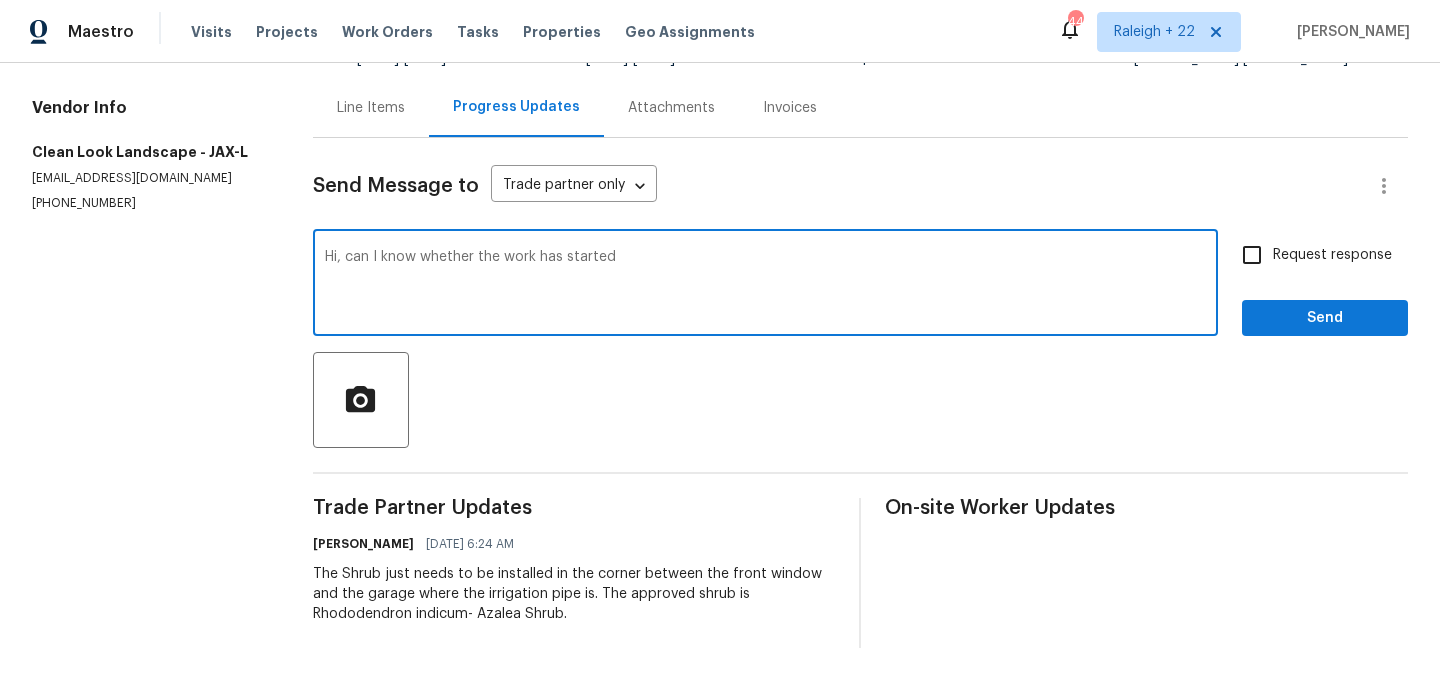 click on "Hi, can I know whether the work has started" at bounding box center (765, 285) 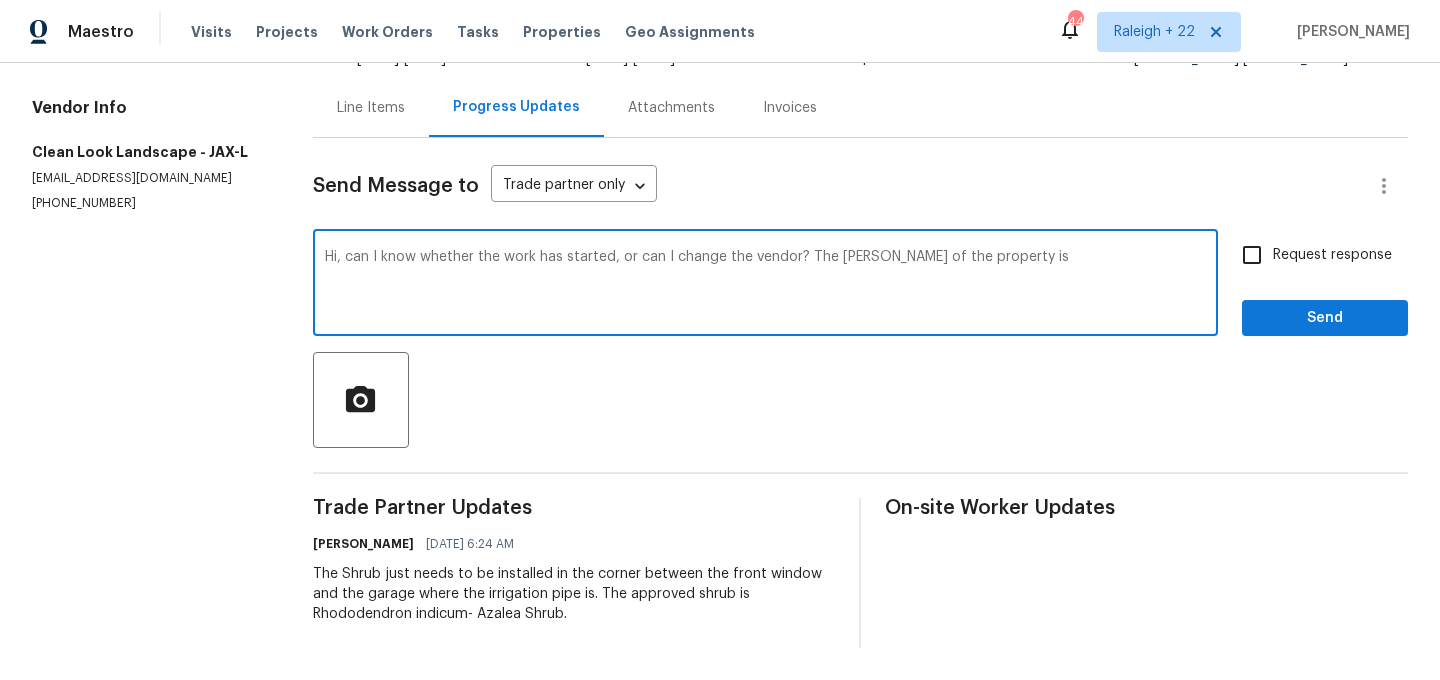 click on "Hi, can I know whether the work has started, or can I change the vendor? The [PERSON_NAME] of the property is" at bounding box center (765, 285) 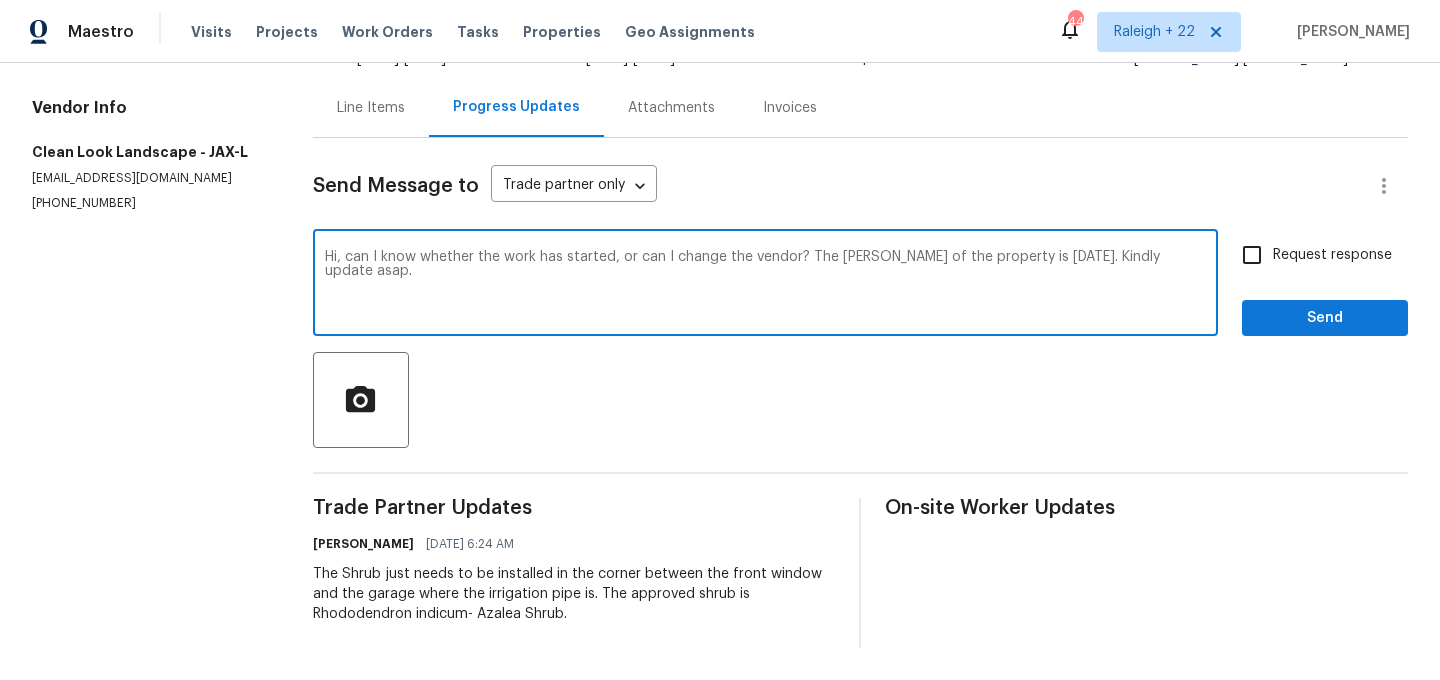 type on "Hi, can I know whether the work has started, or can I change the vendor? The [PERSON_NAME] of the property is [DATE]. Kindly update asap." 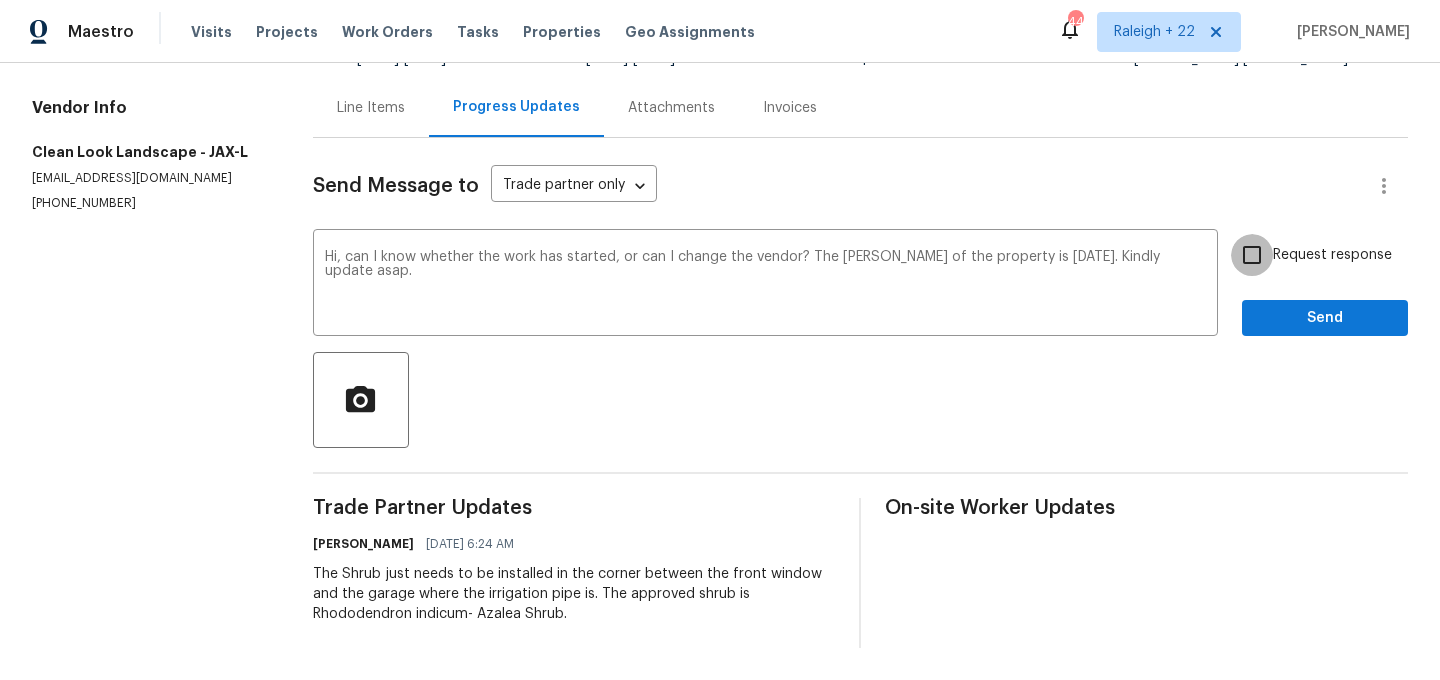click on "Request response" at bounding box center [1252, 255] 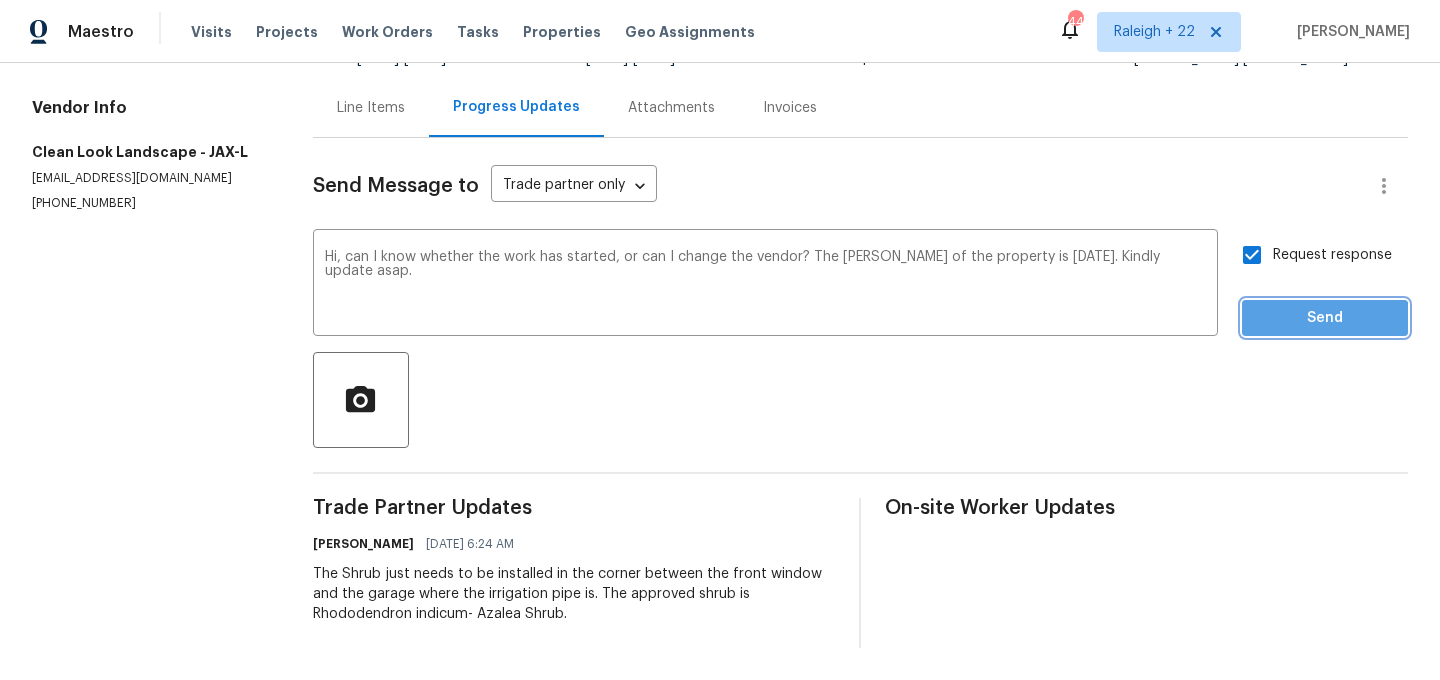 click on "Send" at bounding box center (1325, 318) 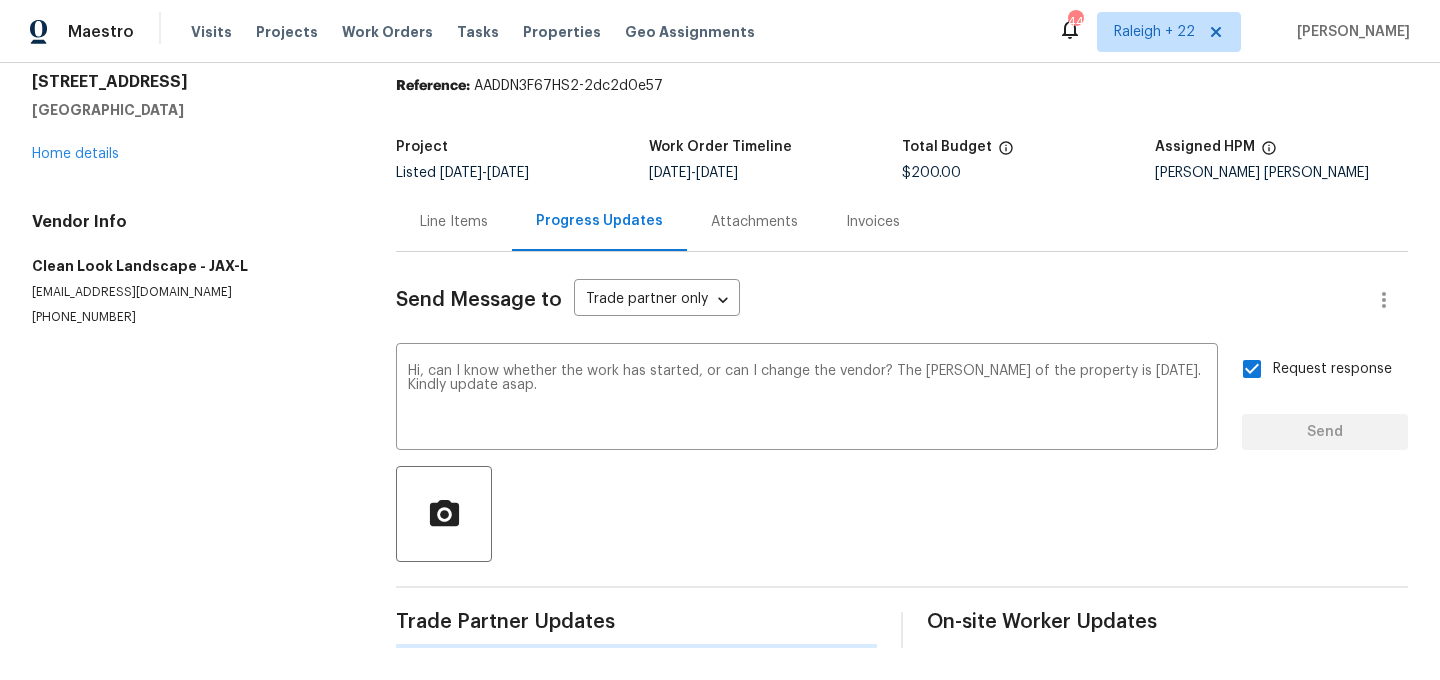 type 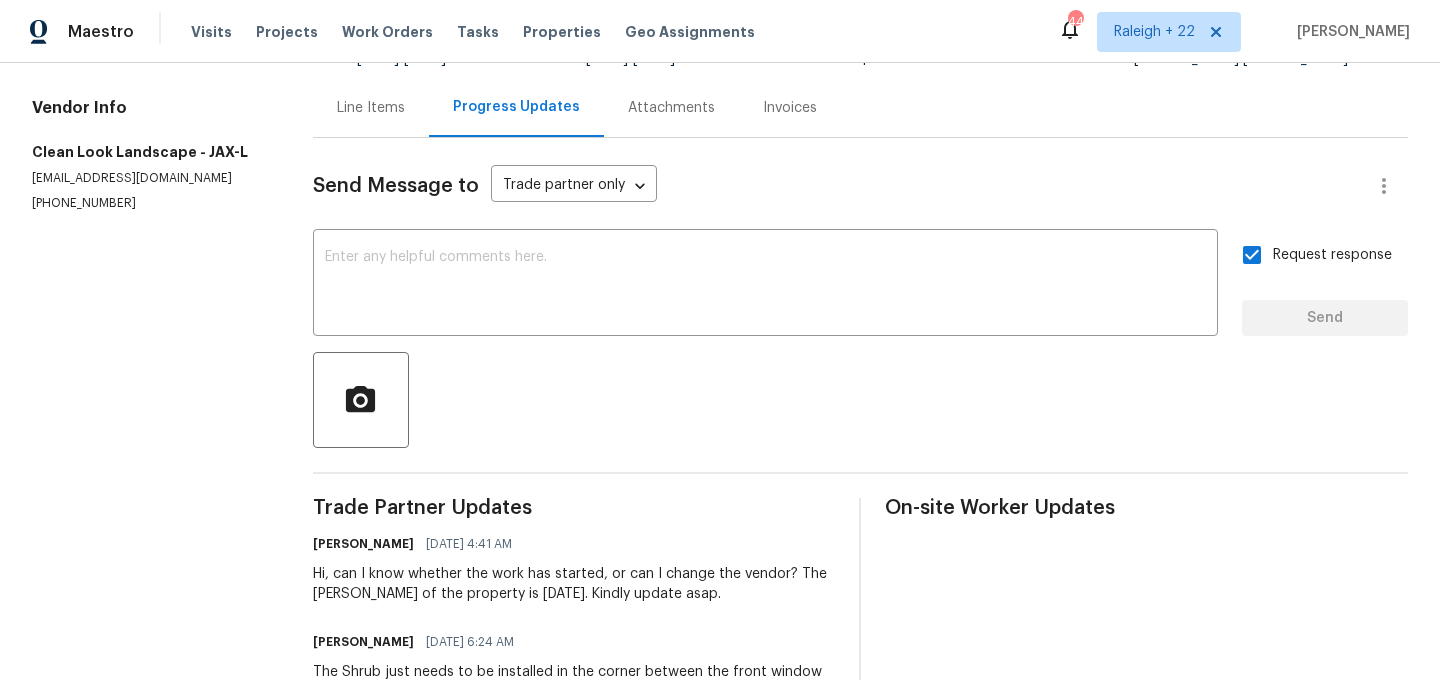 scroll, scrollTop: 279, scrollLeft: 0, axis: vertical 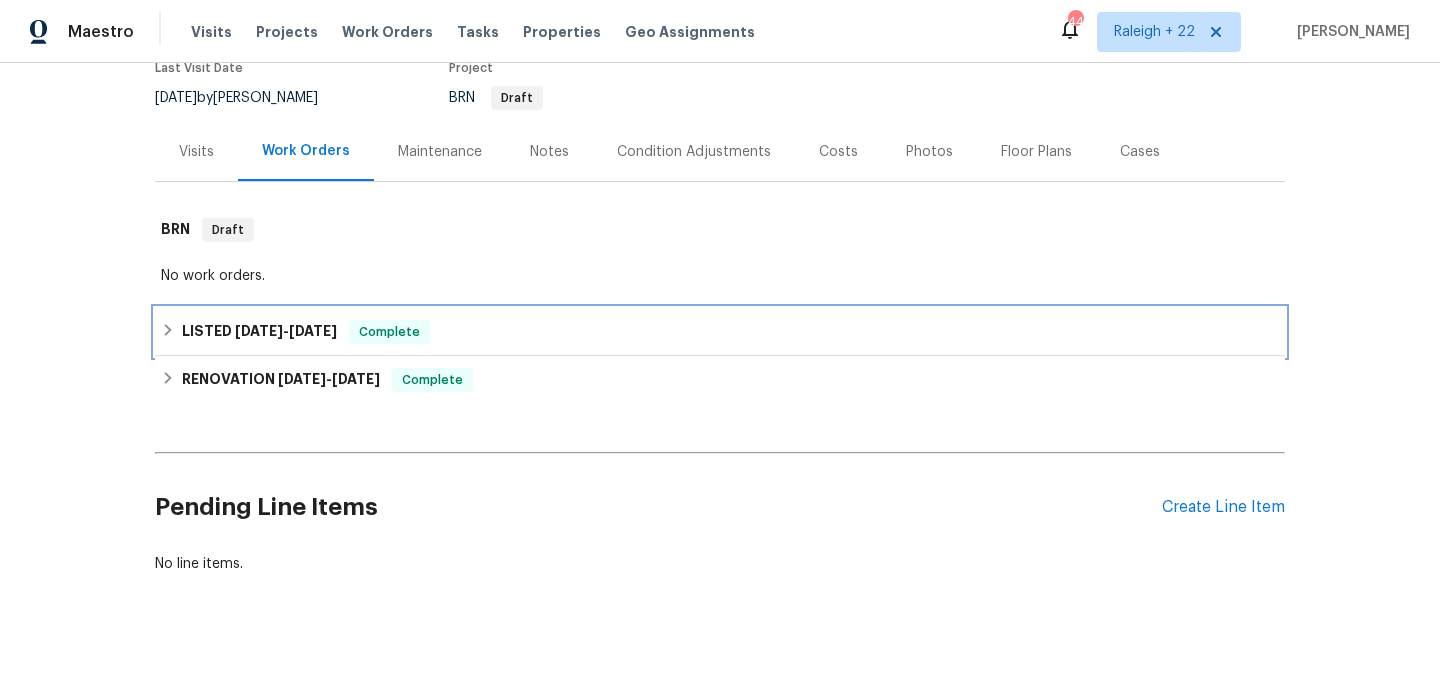 click 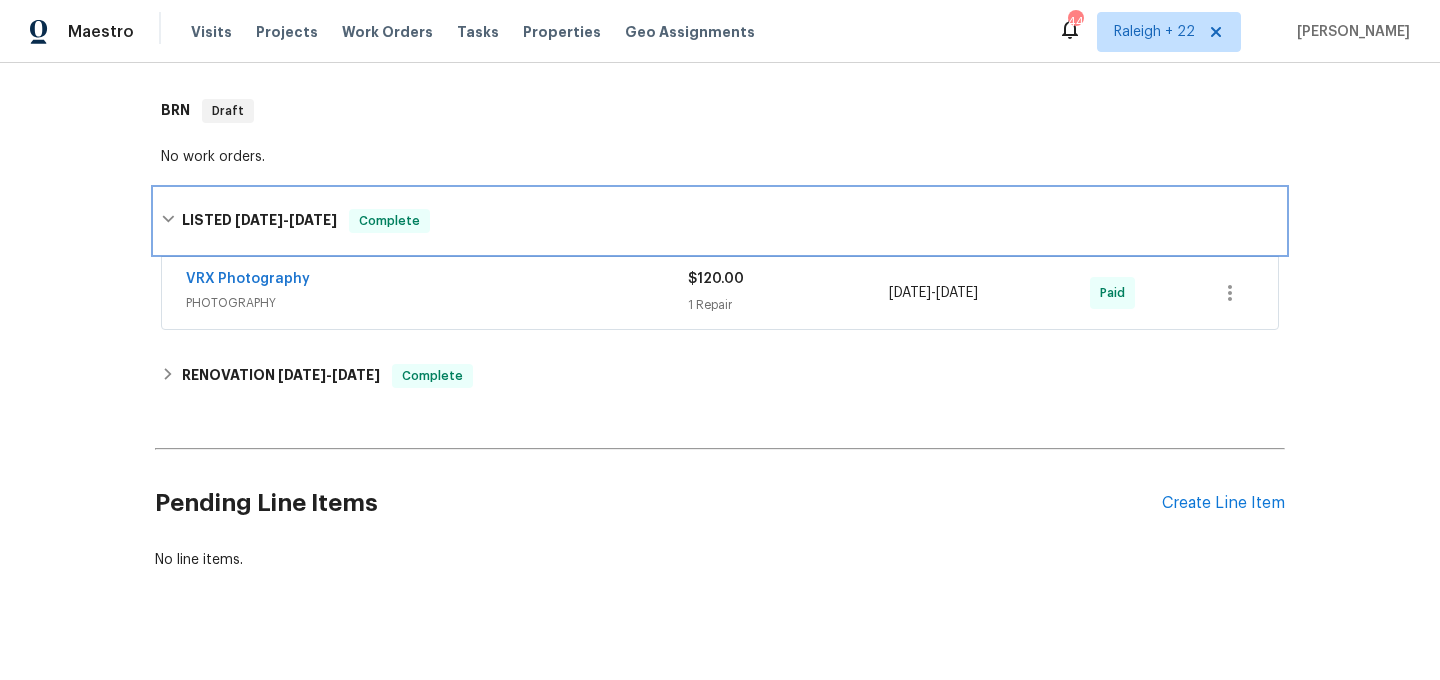 scroll, scrollTop: 310, scrollLeft: 0, axis: vertical 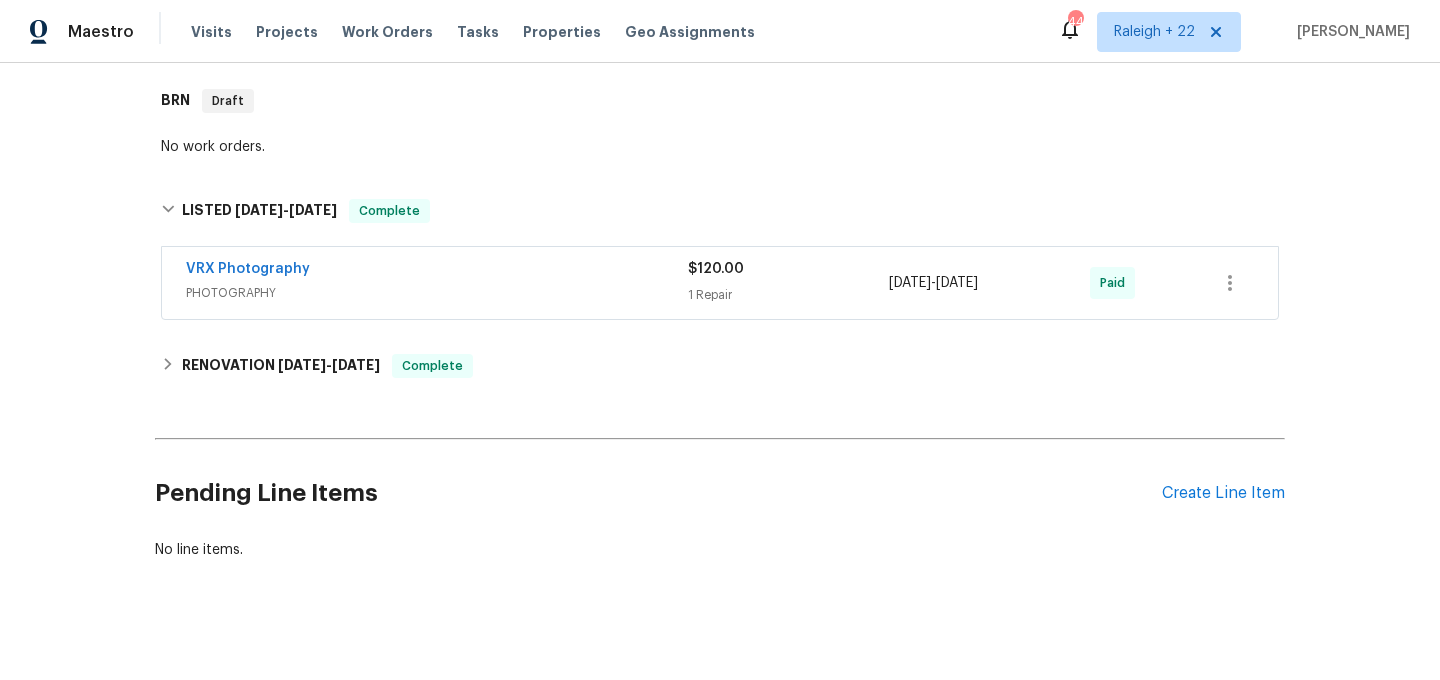 click on "PHOTOGRAPHY" at bounding box center (437, 293) 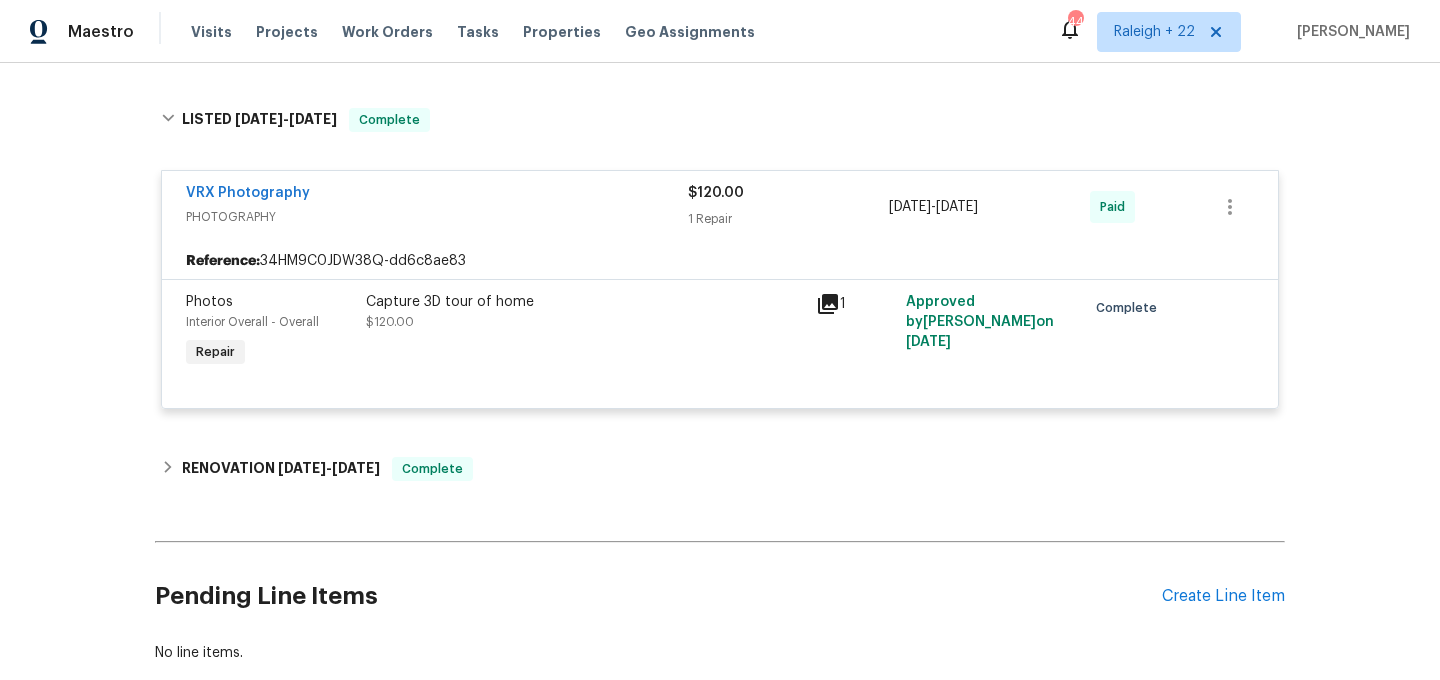 scroll, scrollTop: 415, scrollLeft: 0, axis: vertical 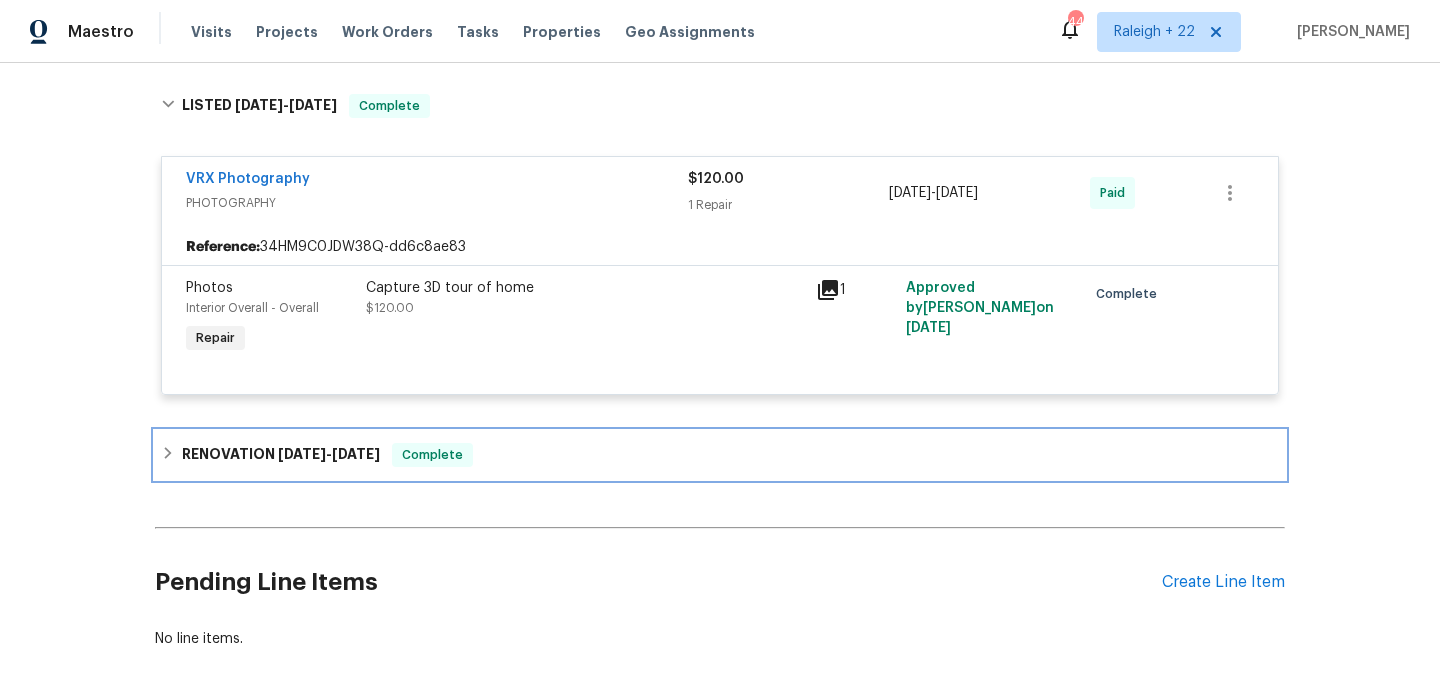 click 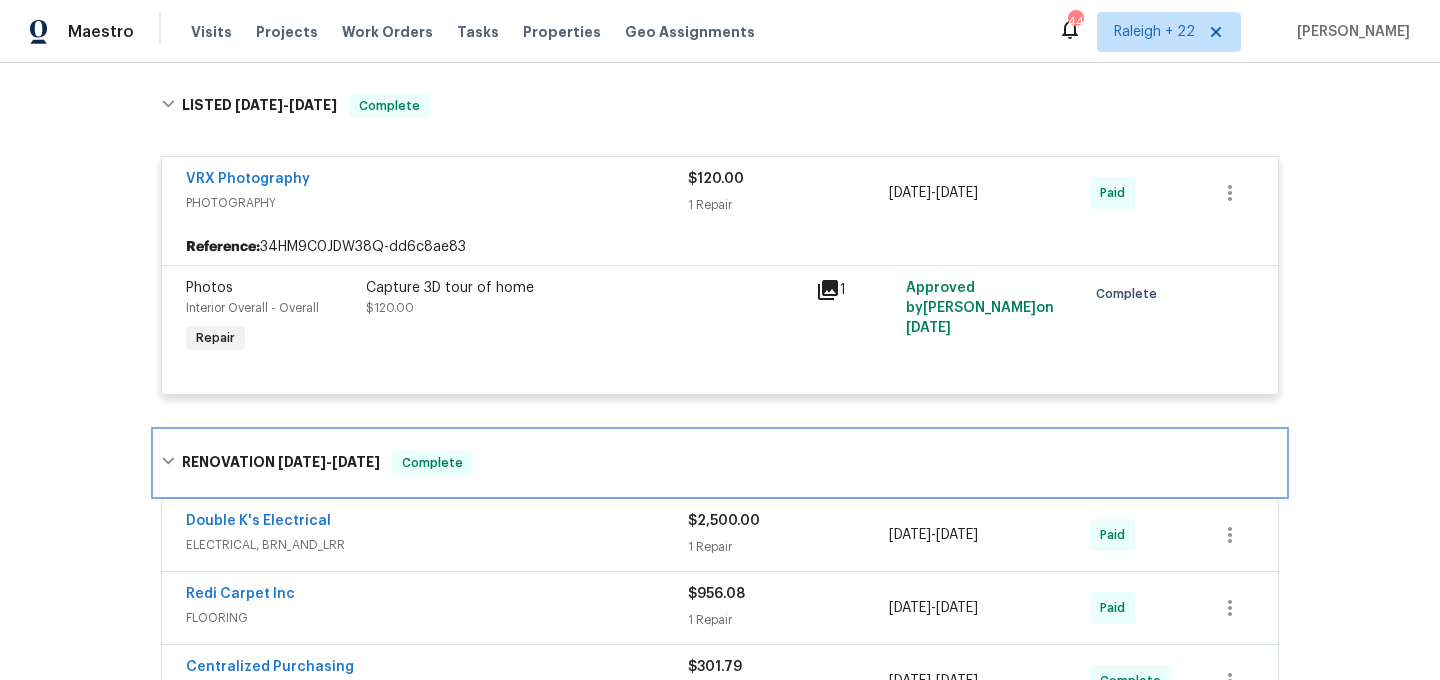 scroll, scrollTop: 677, scrollLeft: 0, axis: vertical 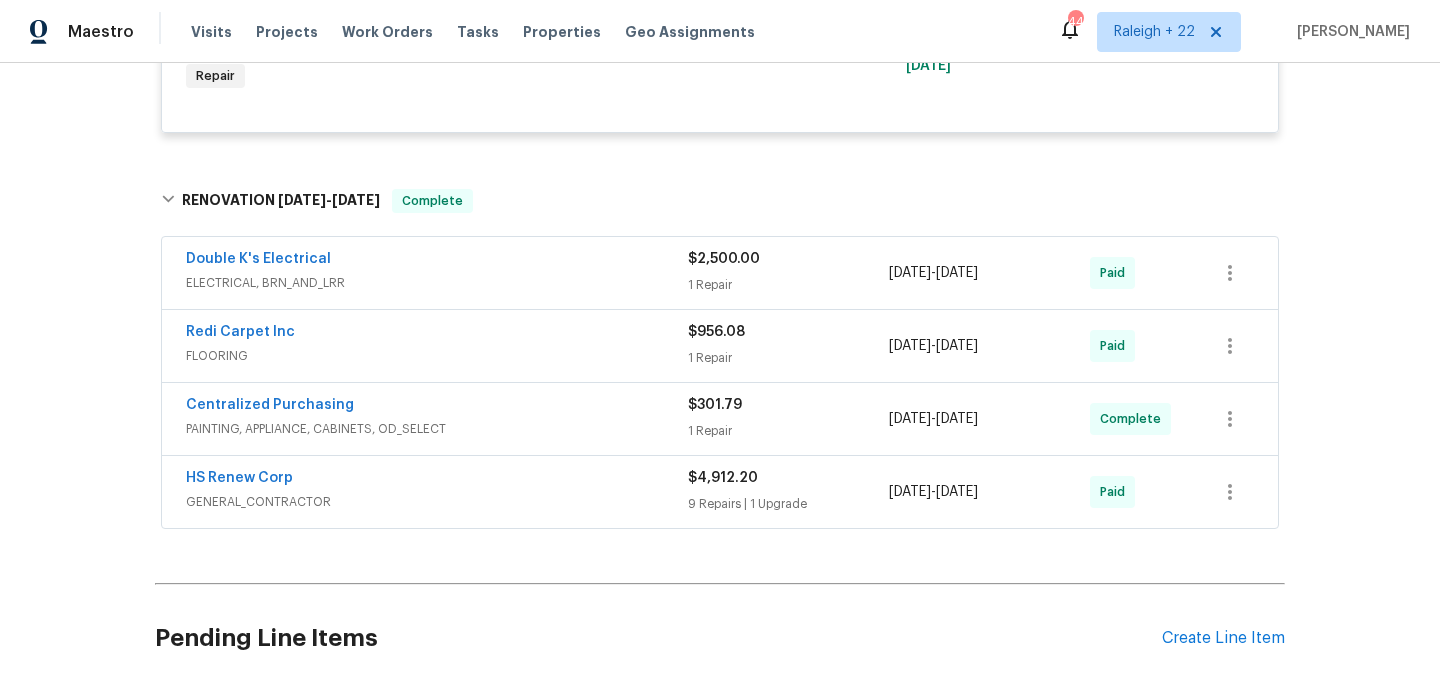 click on "ELECTRICAL, BRN_AND_LRR" at bounding box center (437, 283) 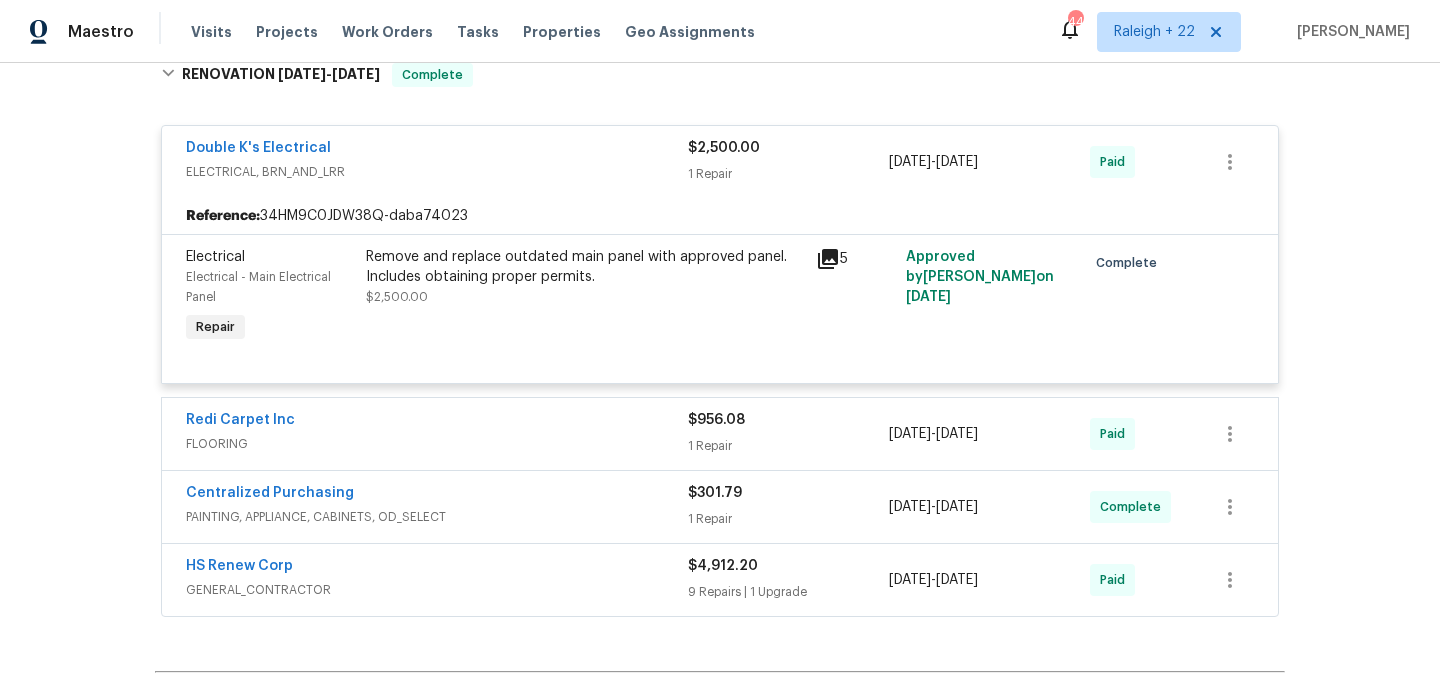 scroll, scrollTop: 807, scrollLeft: 0, axis: vertical 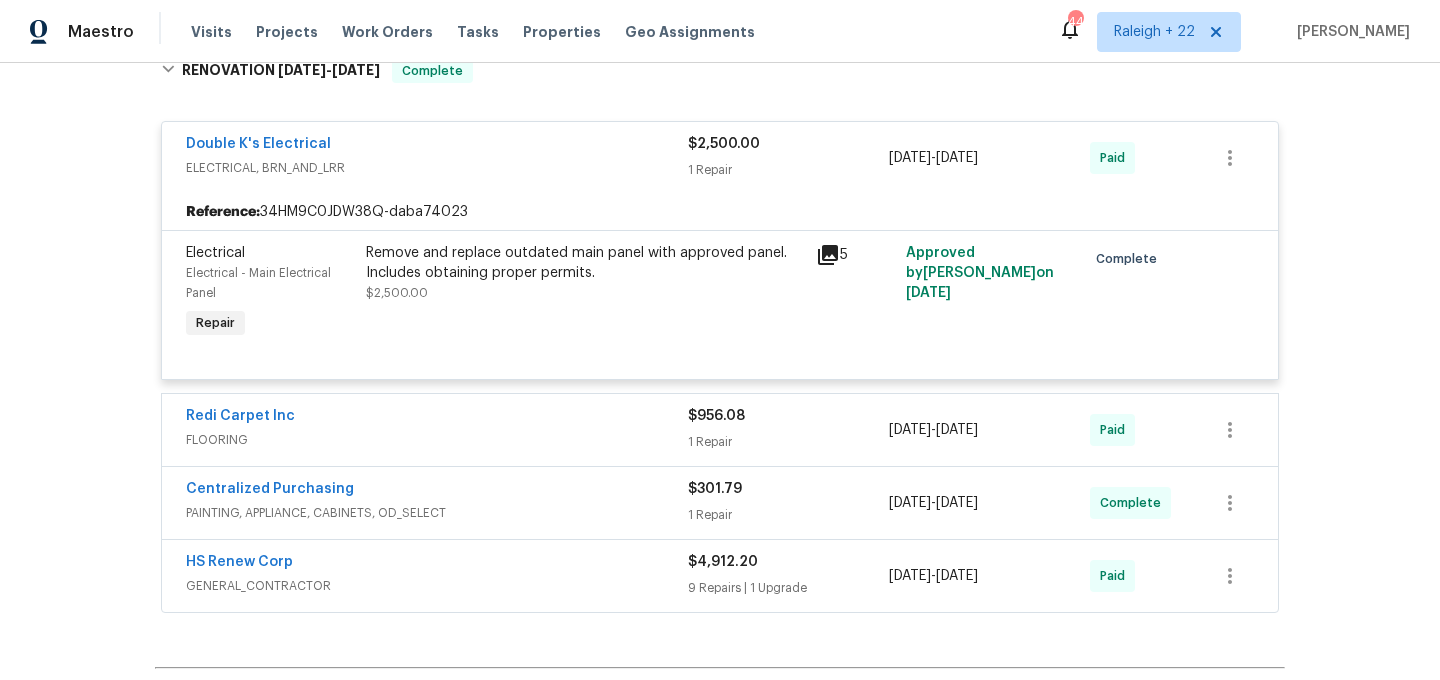 click on "FLOORING" at bounding box center [437, 440] 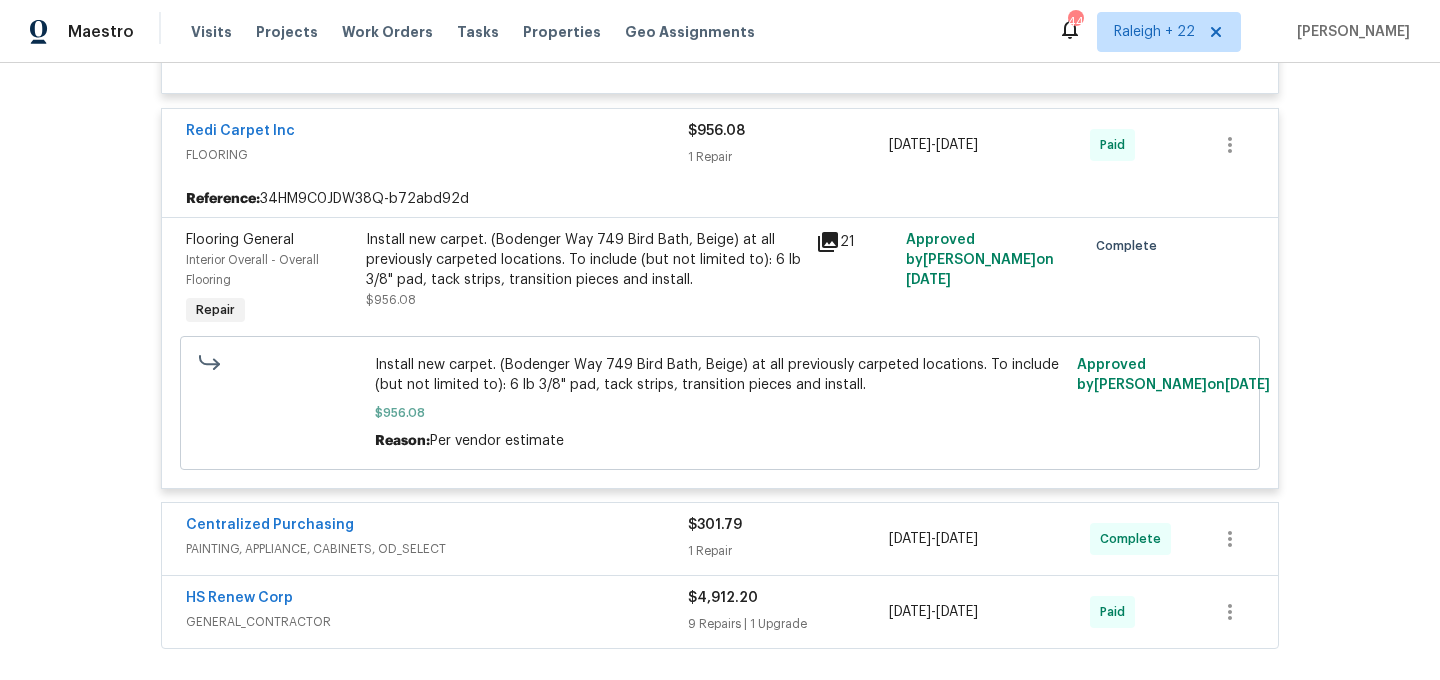 scroll, scrollTop: 1187, scrollLeft: 0, axis: vertical 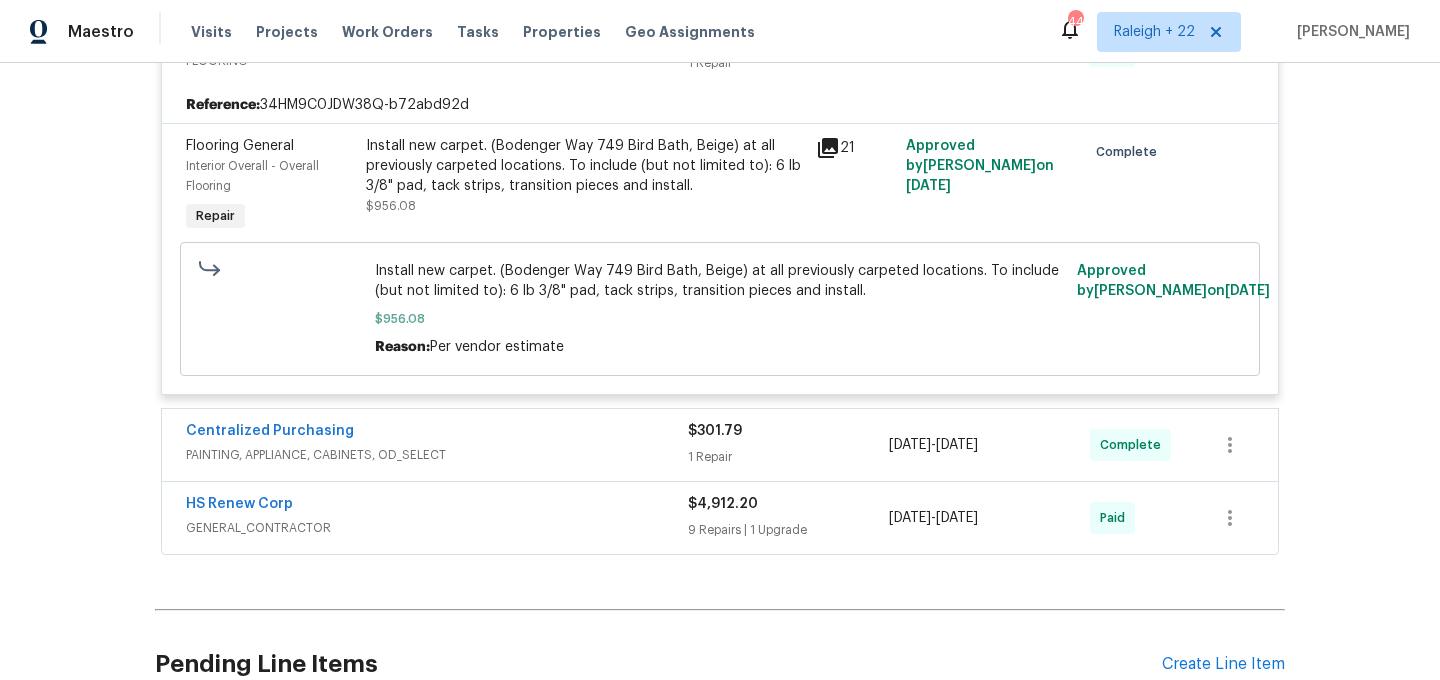 click on "PAINTING, APPLIANCE, CABINETS, OD_SELECT" at bounding box center (437, 455) 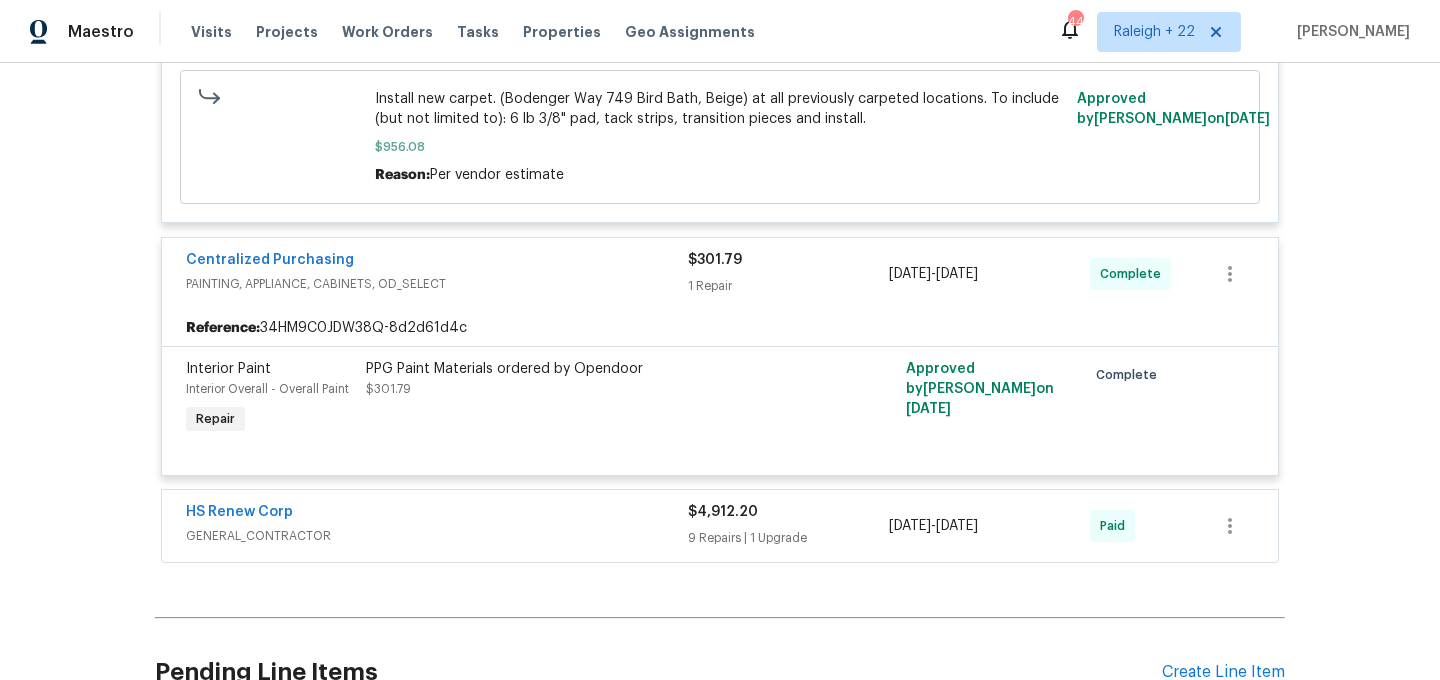 scroll, scrollTop: 1364, scrollLeft: 0, axis: vertical 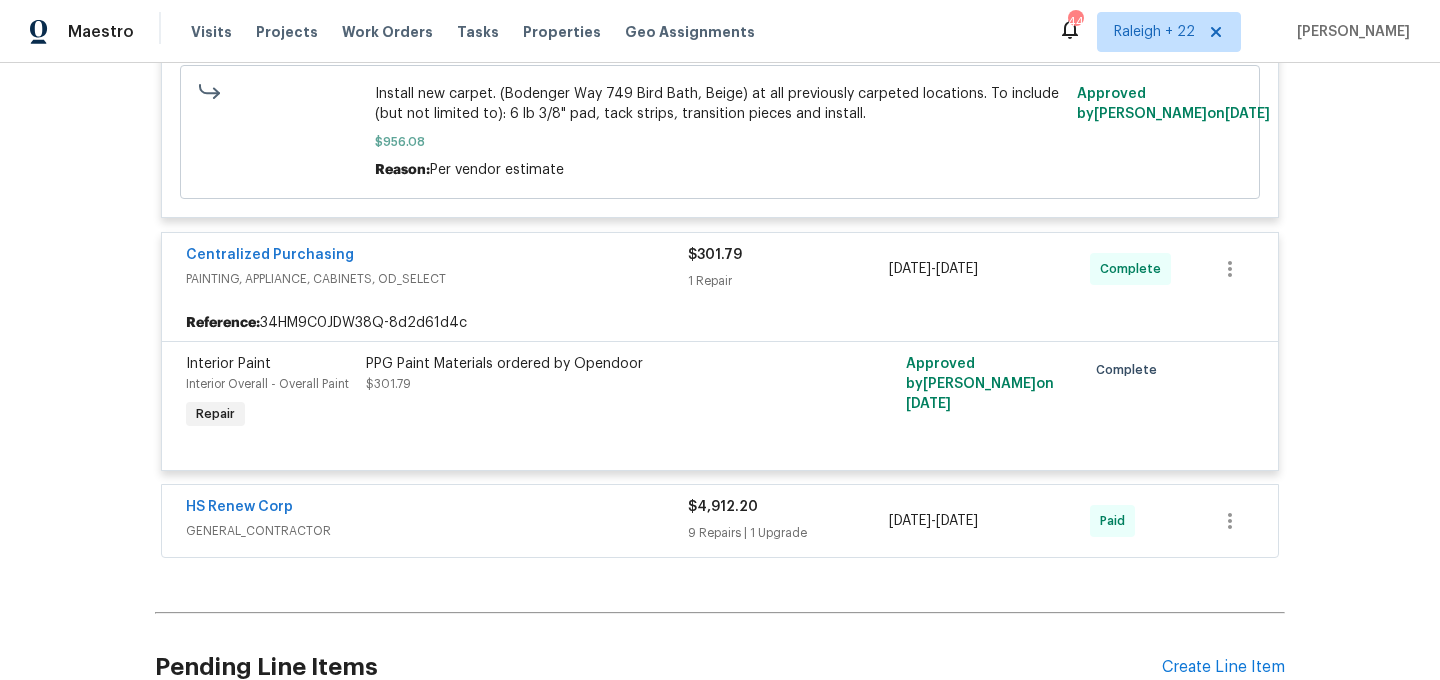 click on "GENERAL_CONTRACTOR" at bounding box center (437, 531) 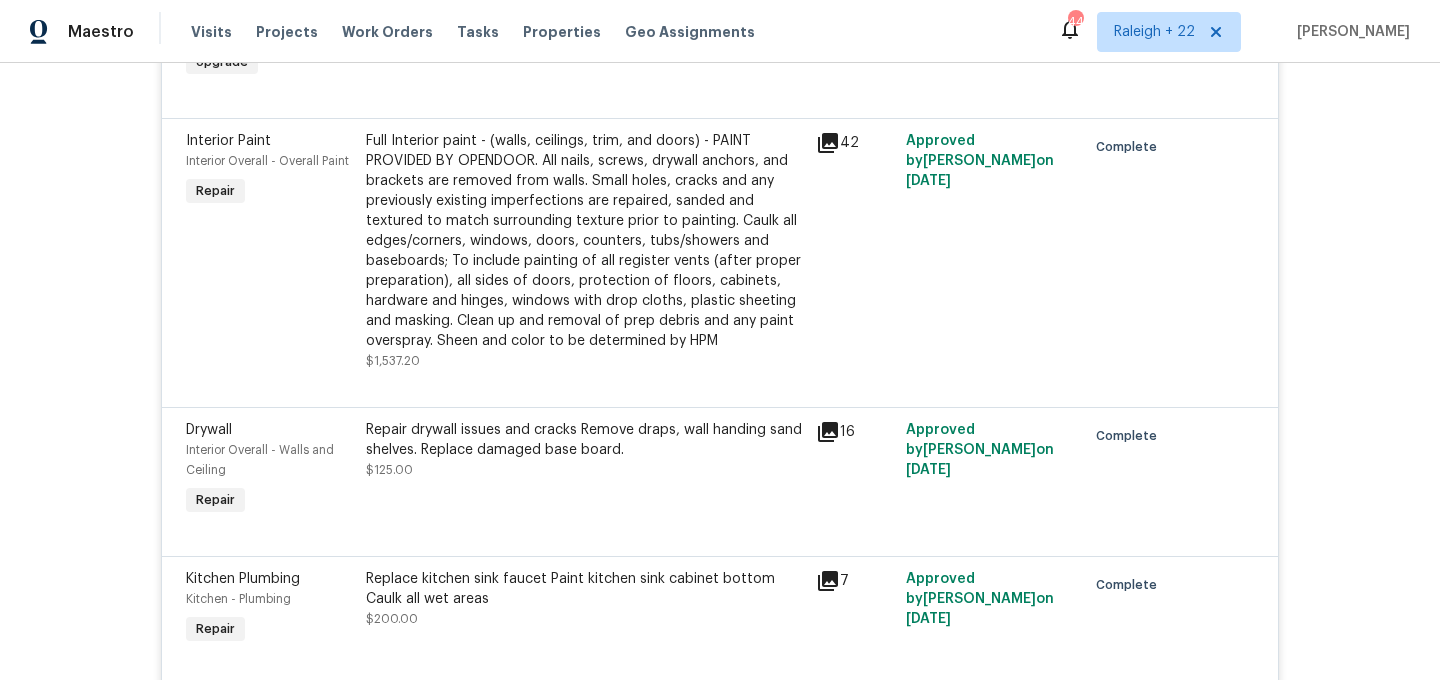 scroll, scrollTop: 1795, scrollLeft: 0, axis: vertical 